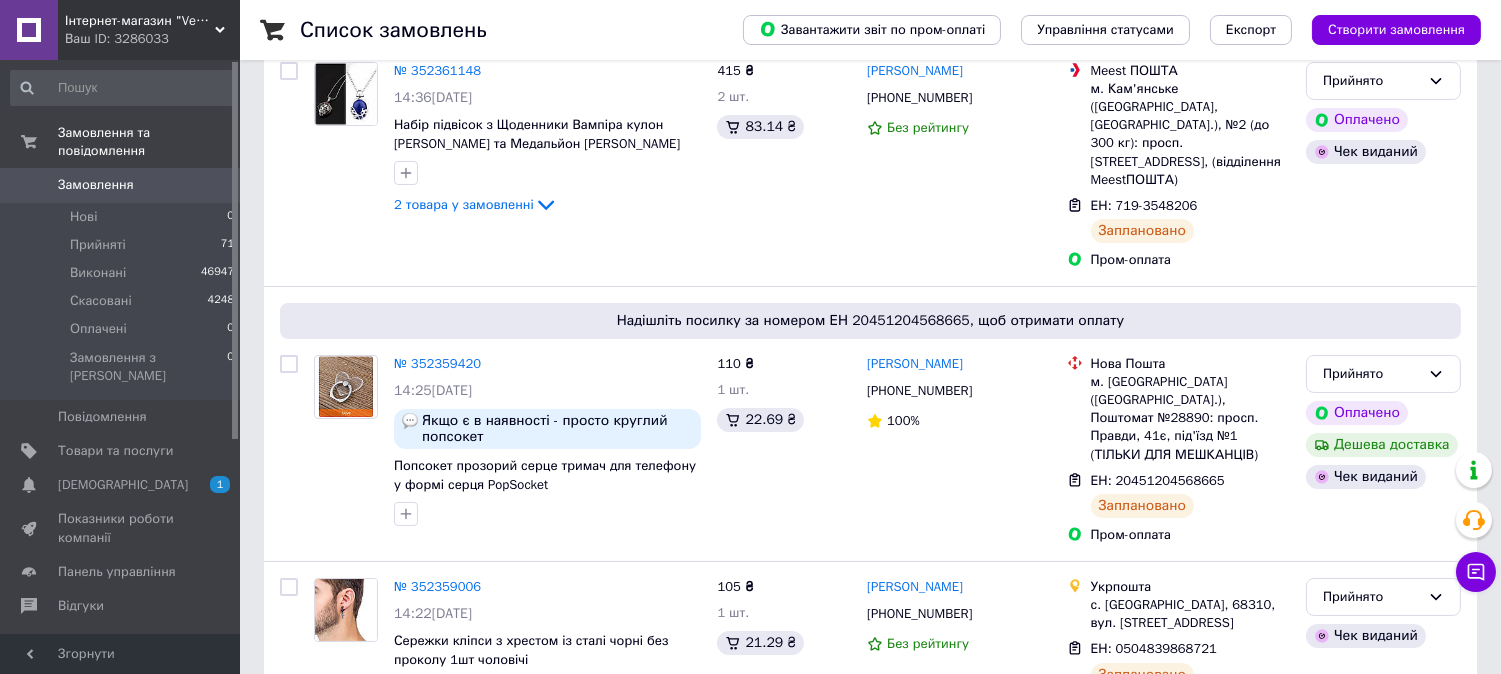scroll, scrollTop: 222, scrollLeft: 0, axis: vertical 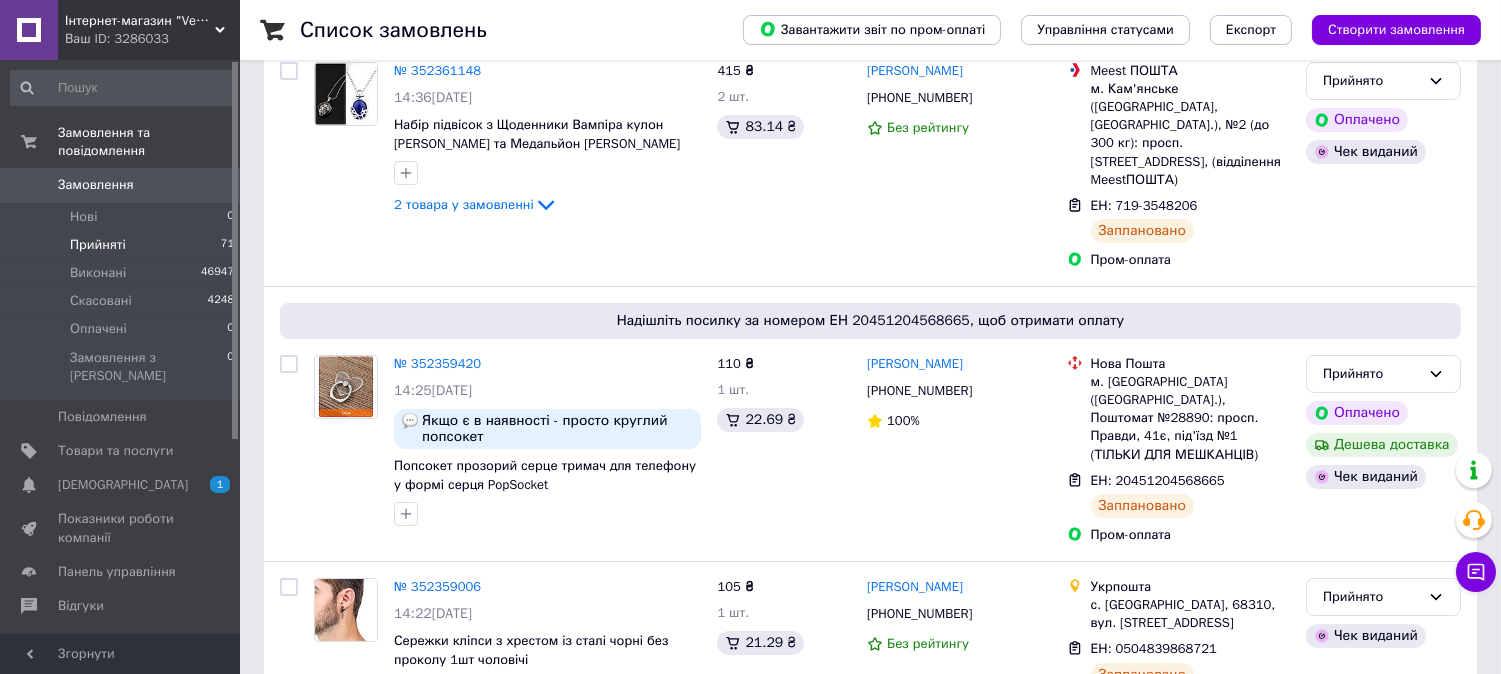 click on "Прийняті" at bounding box center [98, 245] 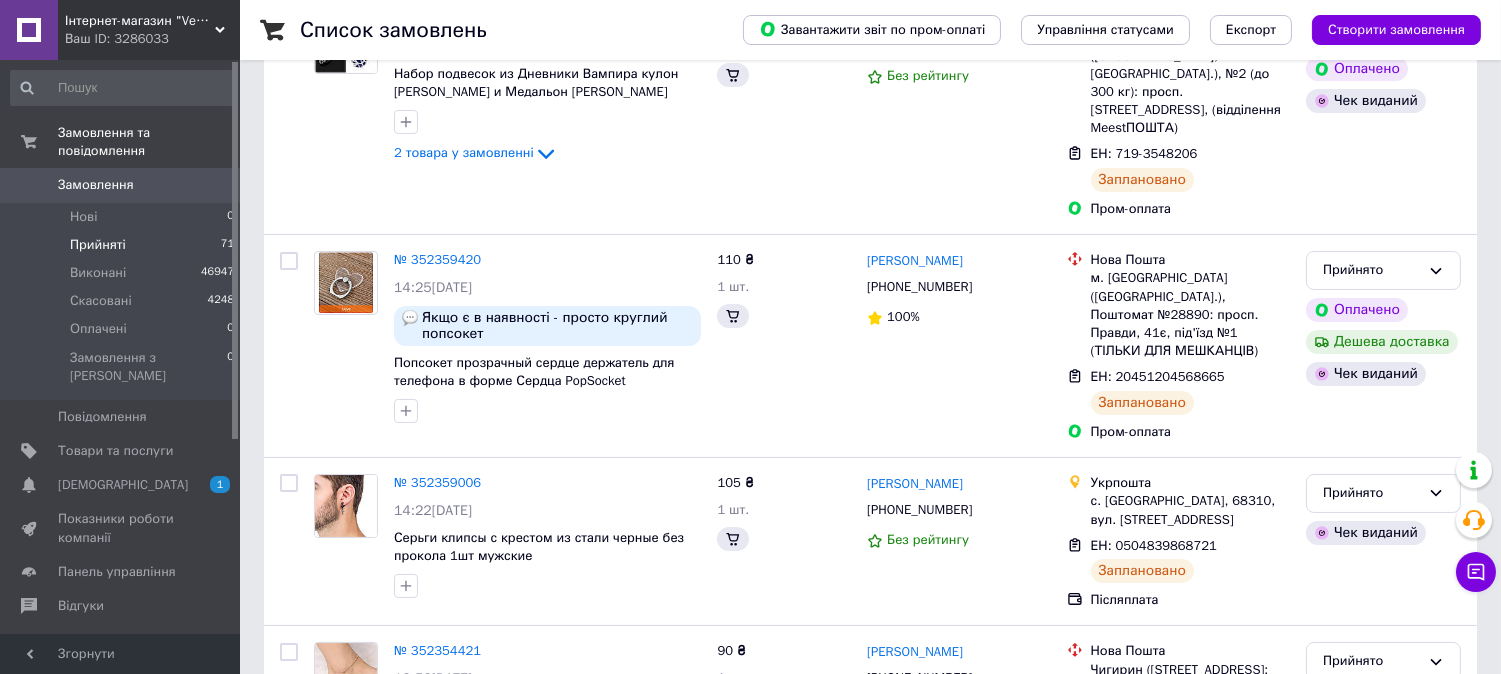 scroll, scrollTop: 0, scrollLeft: 0, axis: both 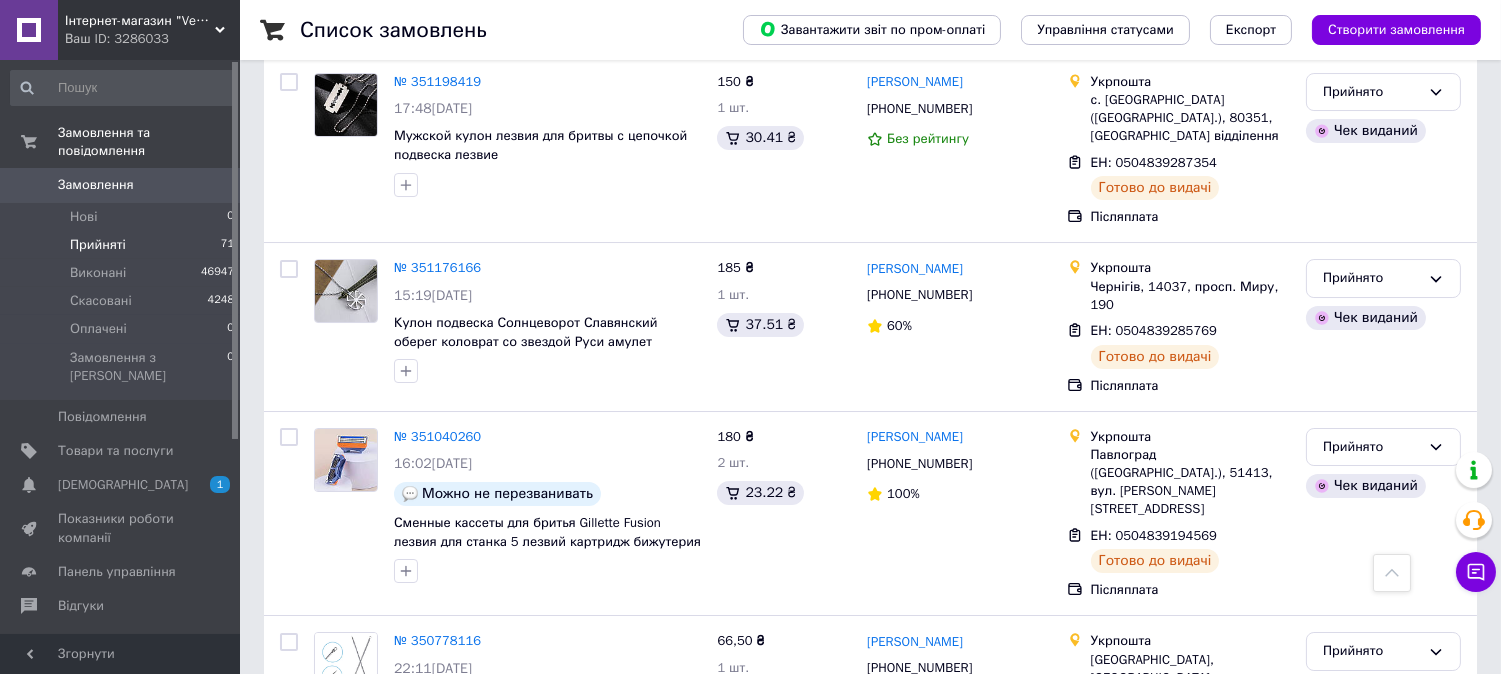 click on "Прийнято" at bounding box center (1371, 1350) 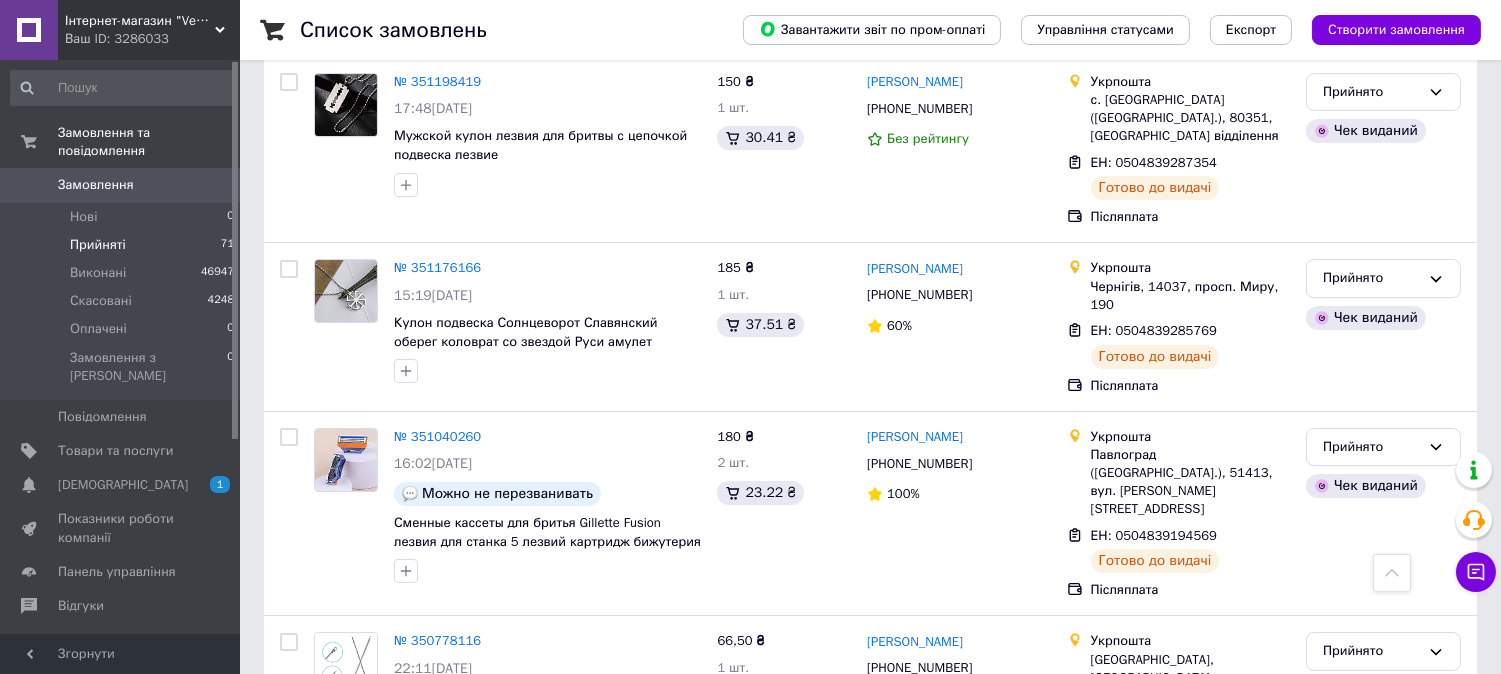 click on "Скасовано" at bounding box center [1383, 1428] 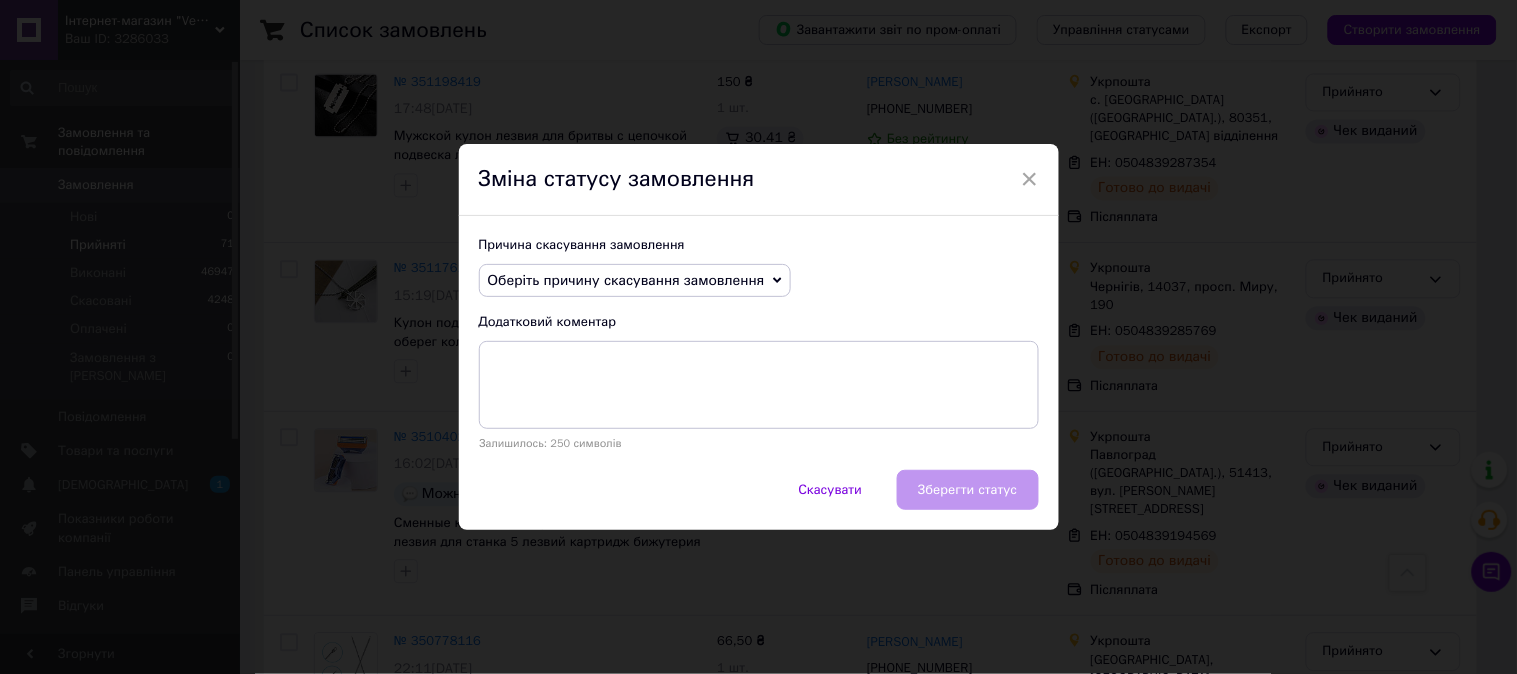 drag, startPoint x: 604, startPoint y: 280, endPoint x: 641, endPoint y: 462, distance: 185.72292 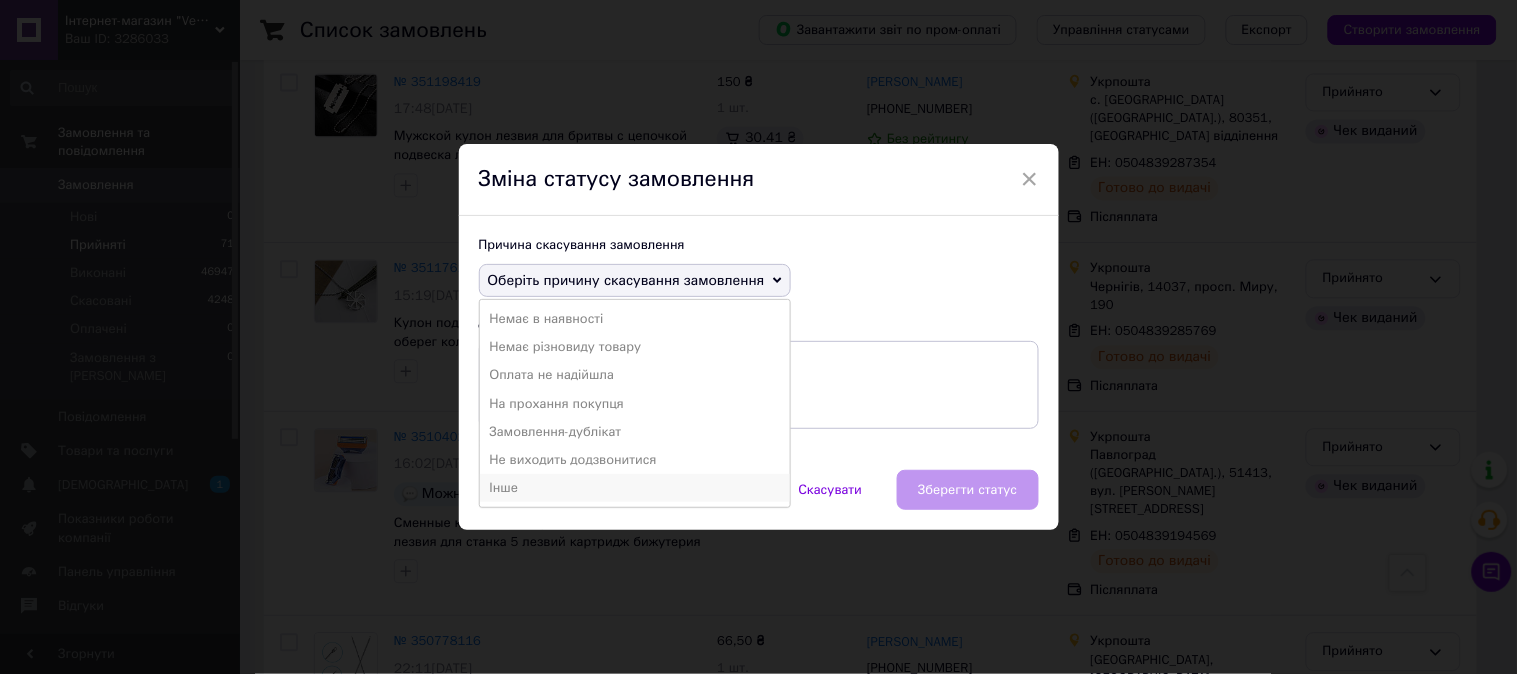 click on "Інше" at bounding box center (635, 488) 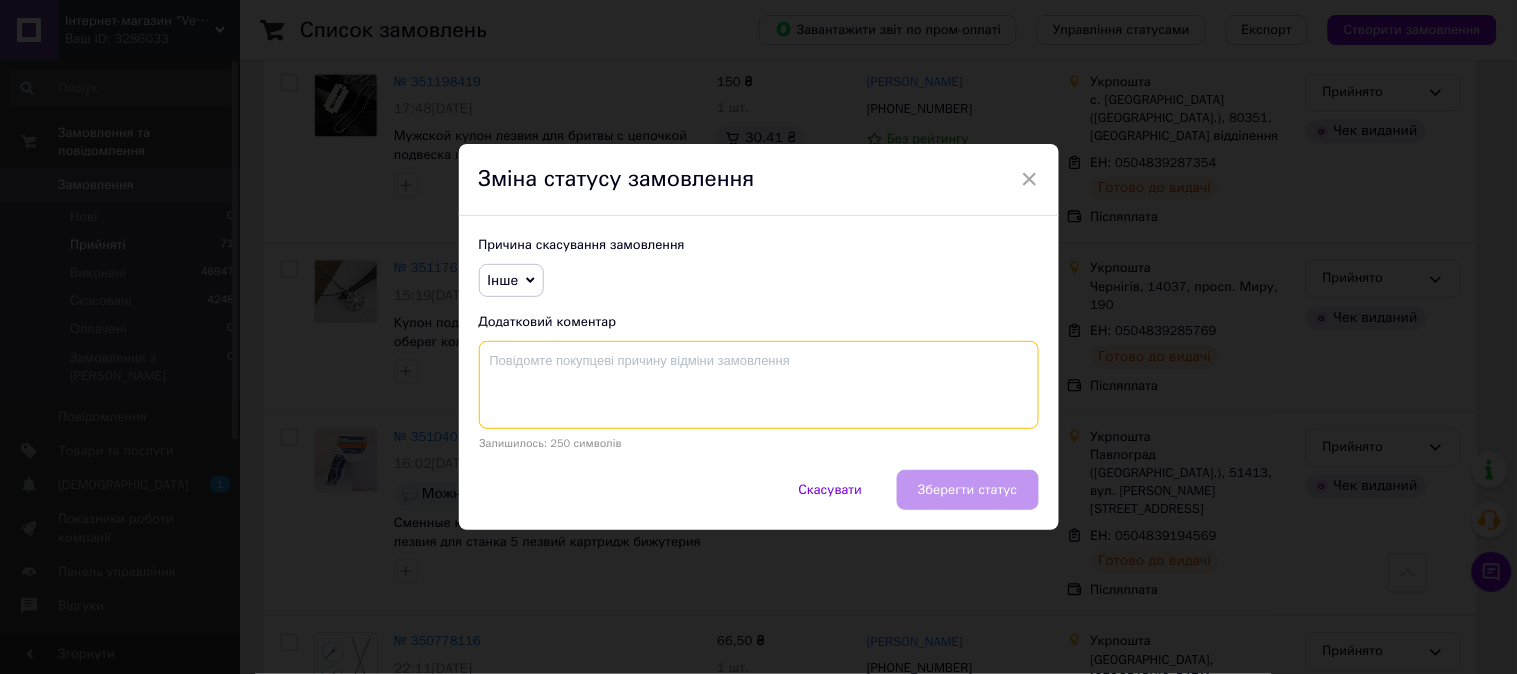 click at bounding box center (759, 385) 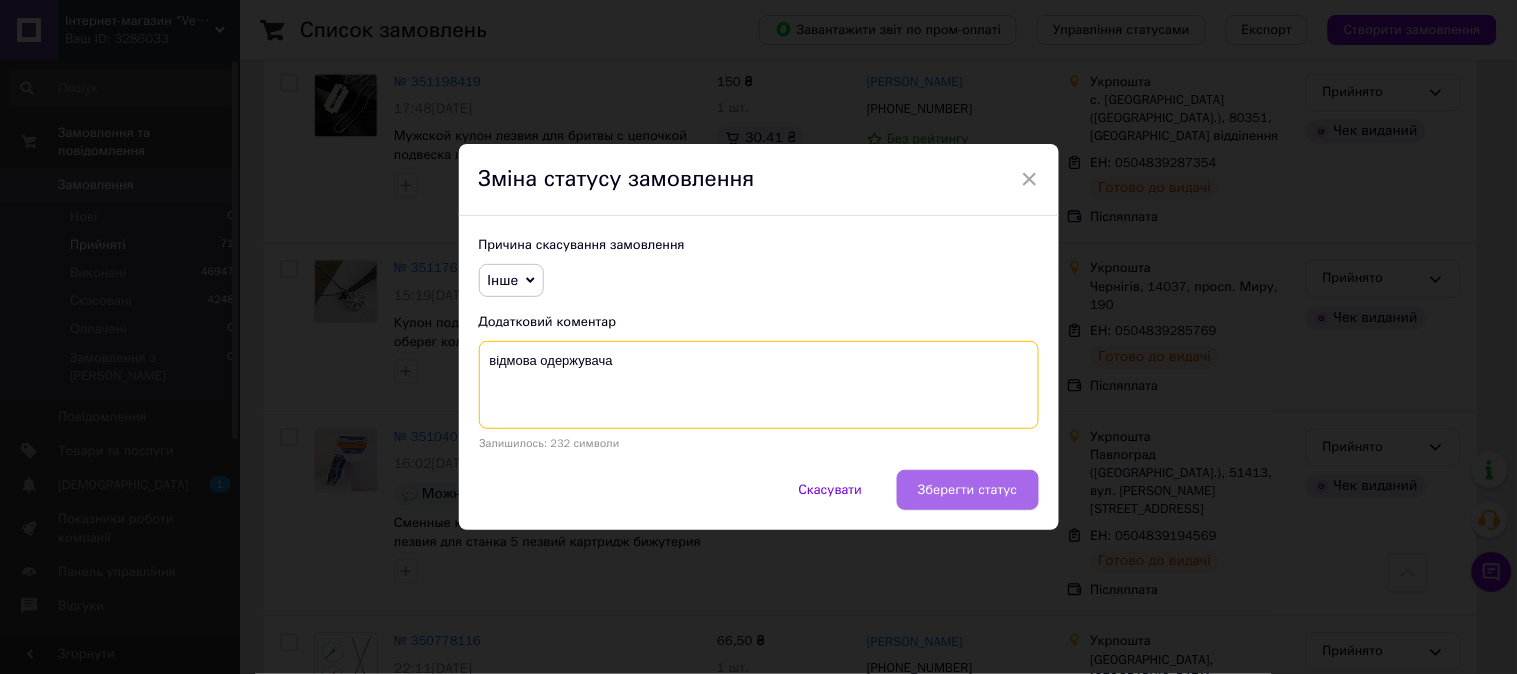 type on "відмова одержувача" 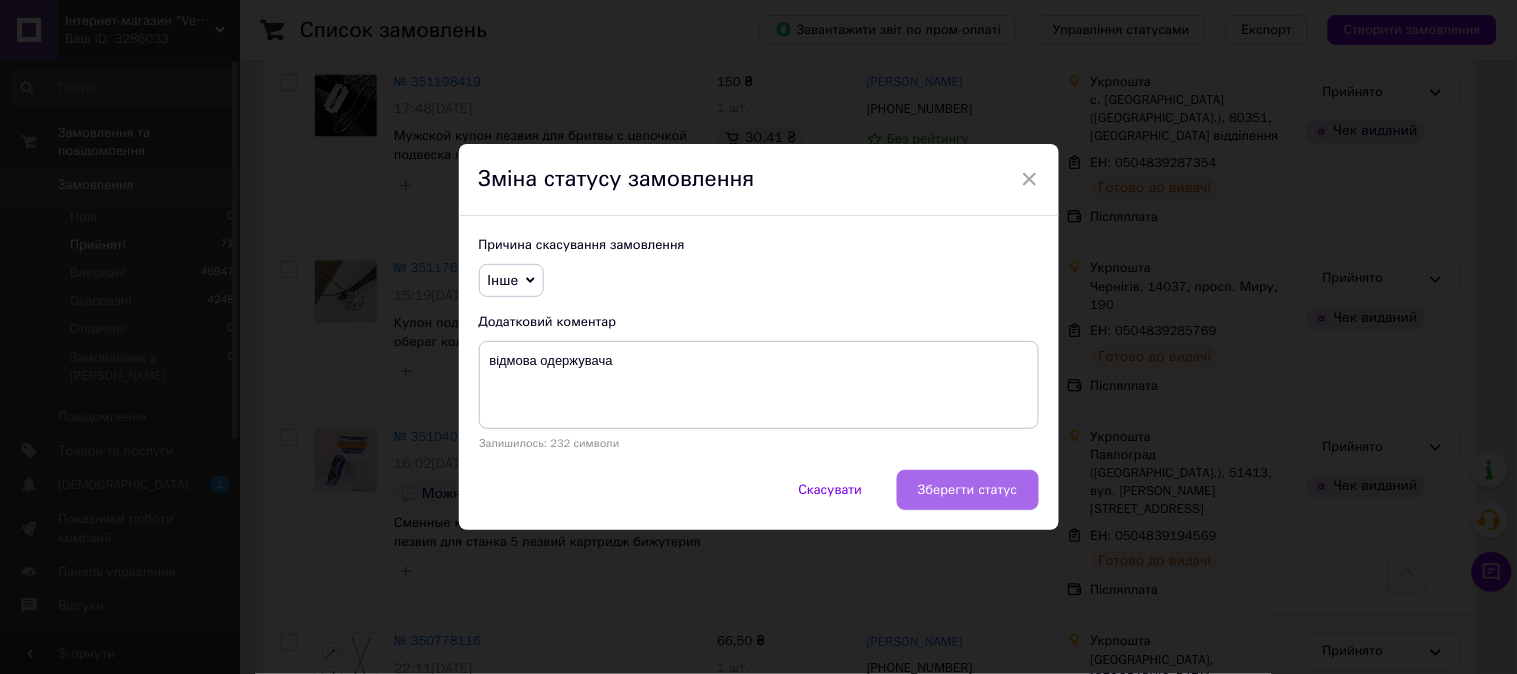 click on "Зберегти статус" at bounding box center (967, 490) 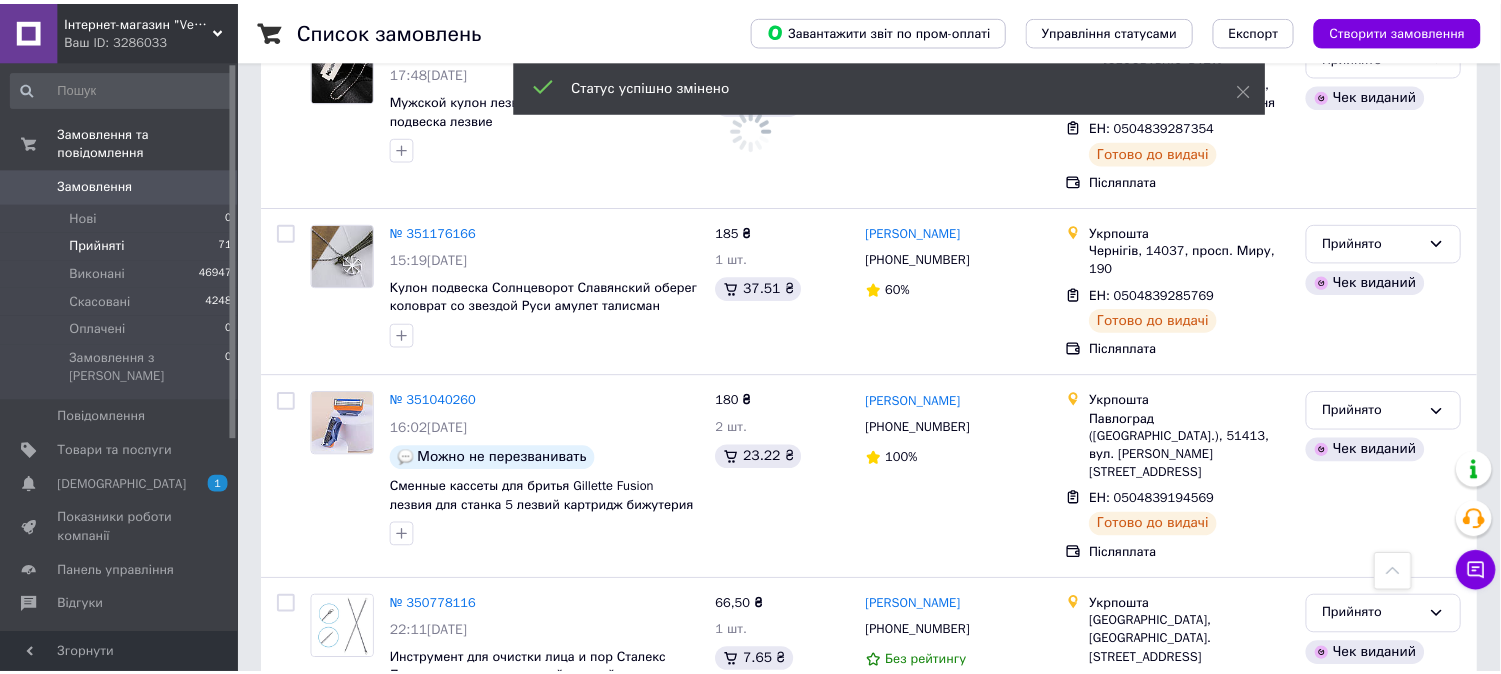 scroll, scrollTop: 12628, scrollLeft: 0, axis: vertical 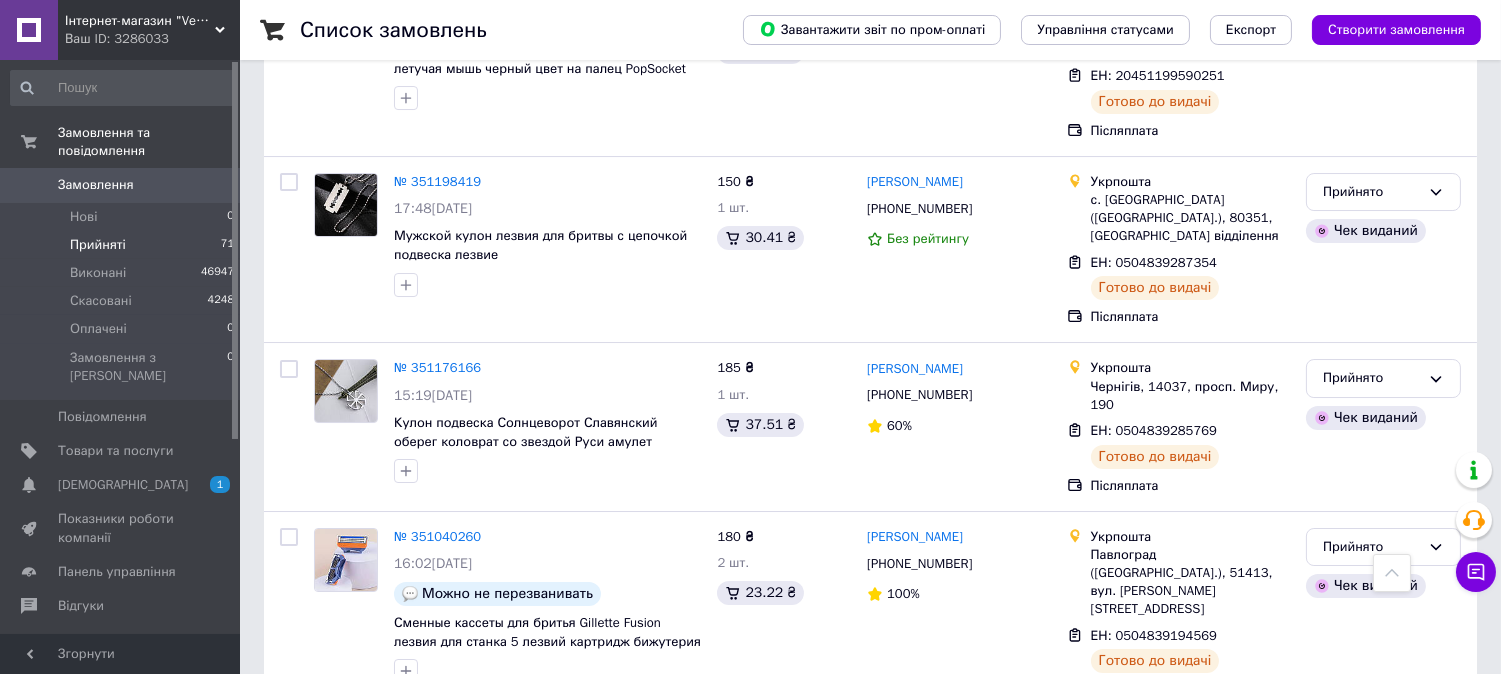 click on "Прийнято" at bounding box center (1371, 1281) 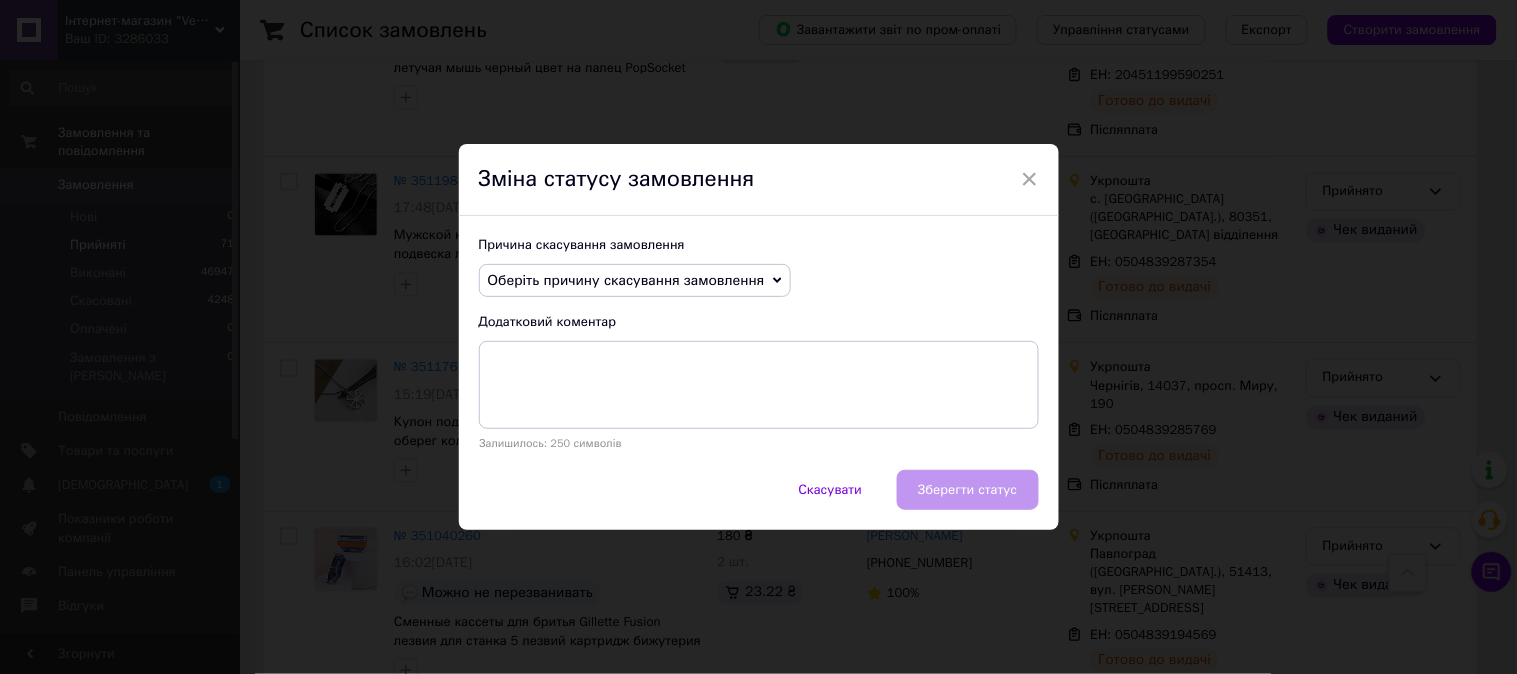 drag, startPoint x: 663, startPoint y: 266, endPoint x: 654, endPoint y: 324, distance: 58.694122 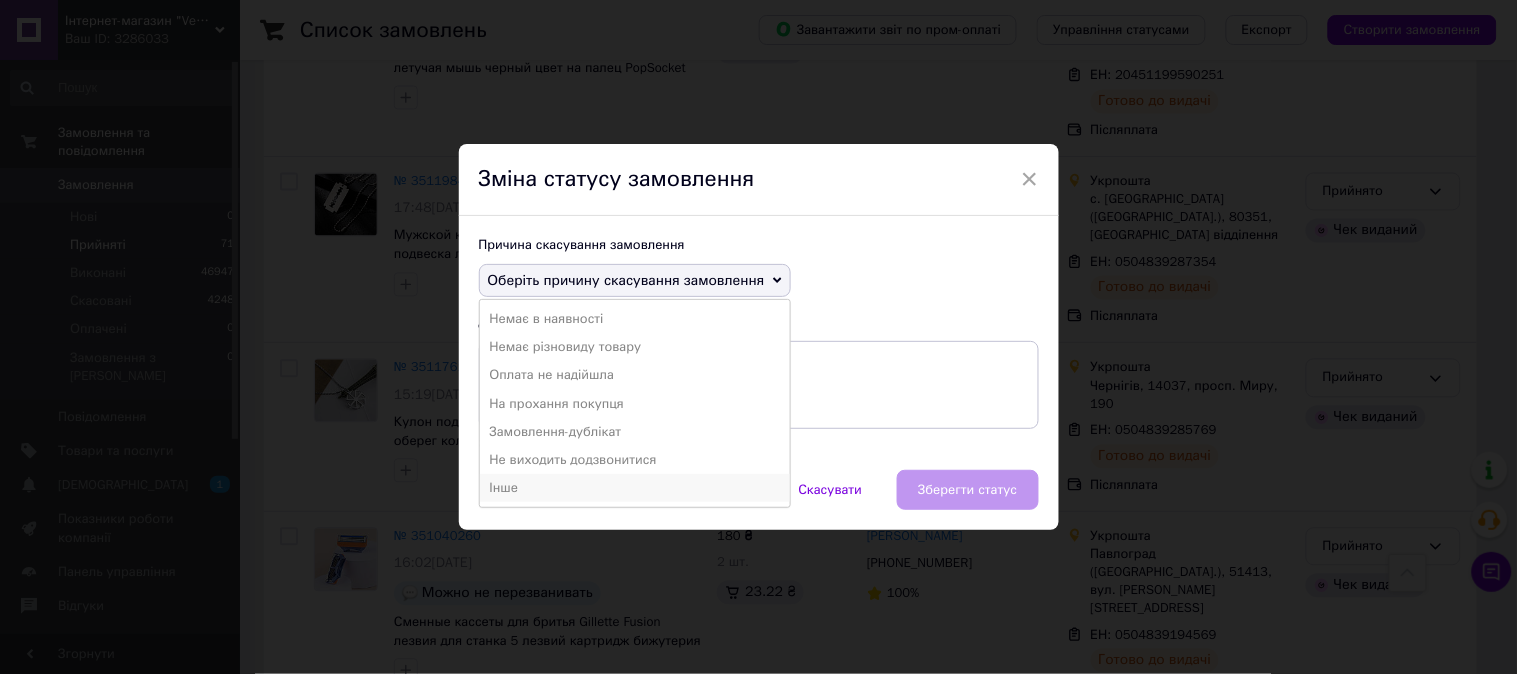 click on "Інше" at bounding box center [635, 488] 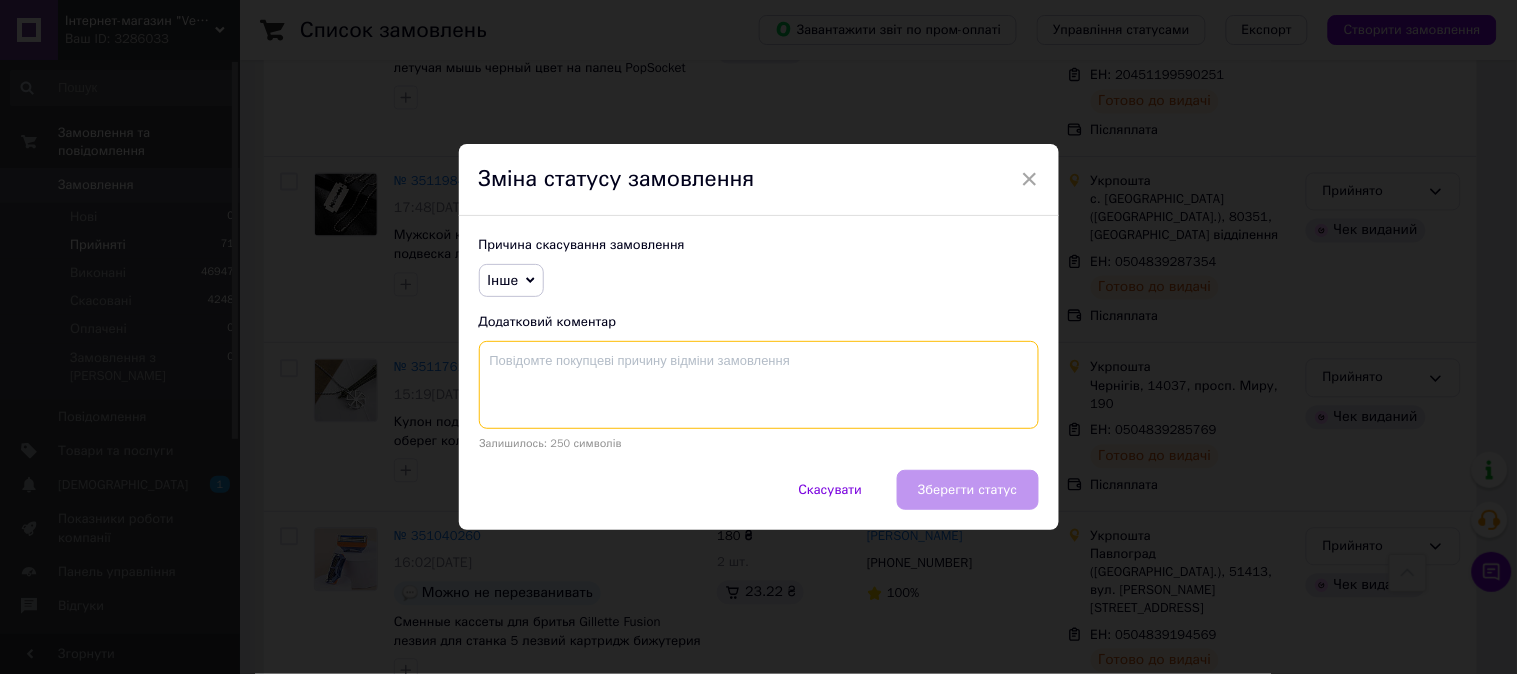 click at bounding box center (759, 385) 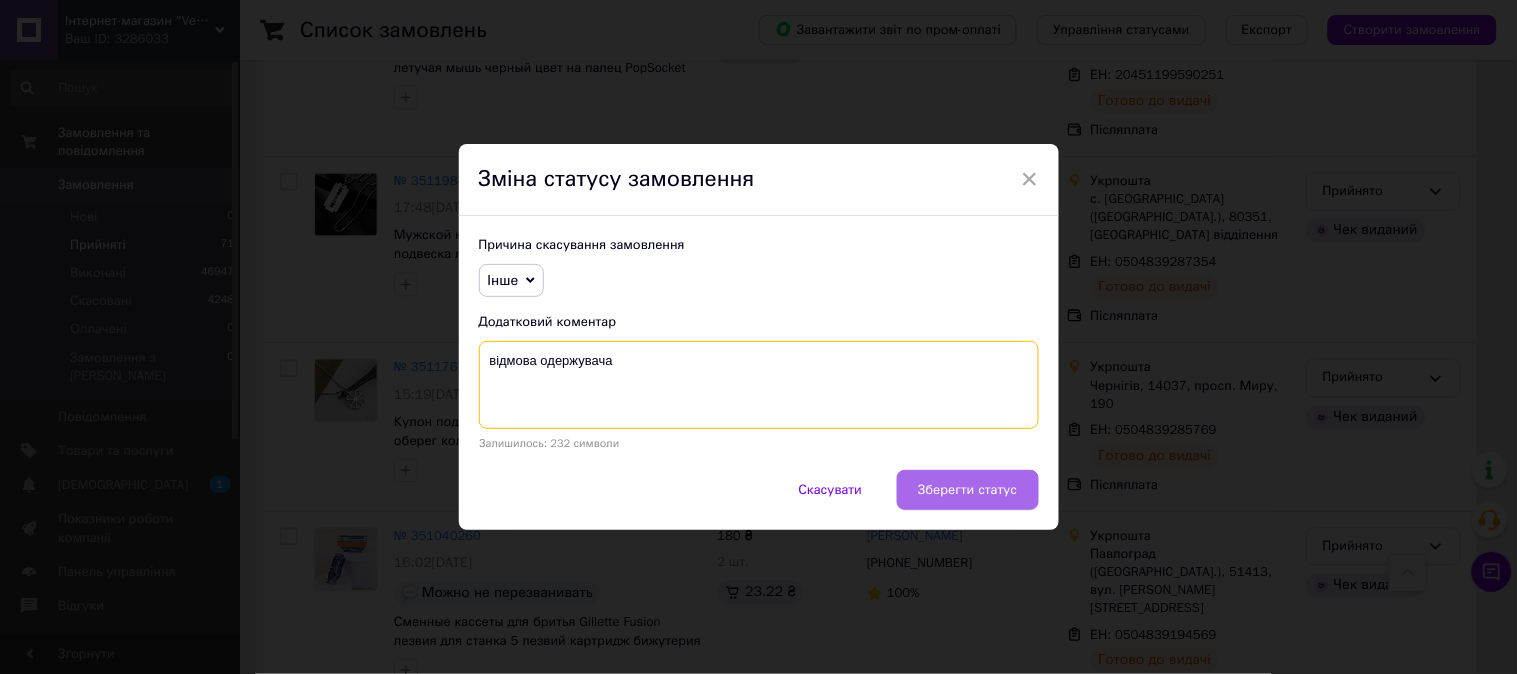 type on "відмова одержувача" 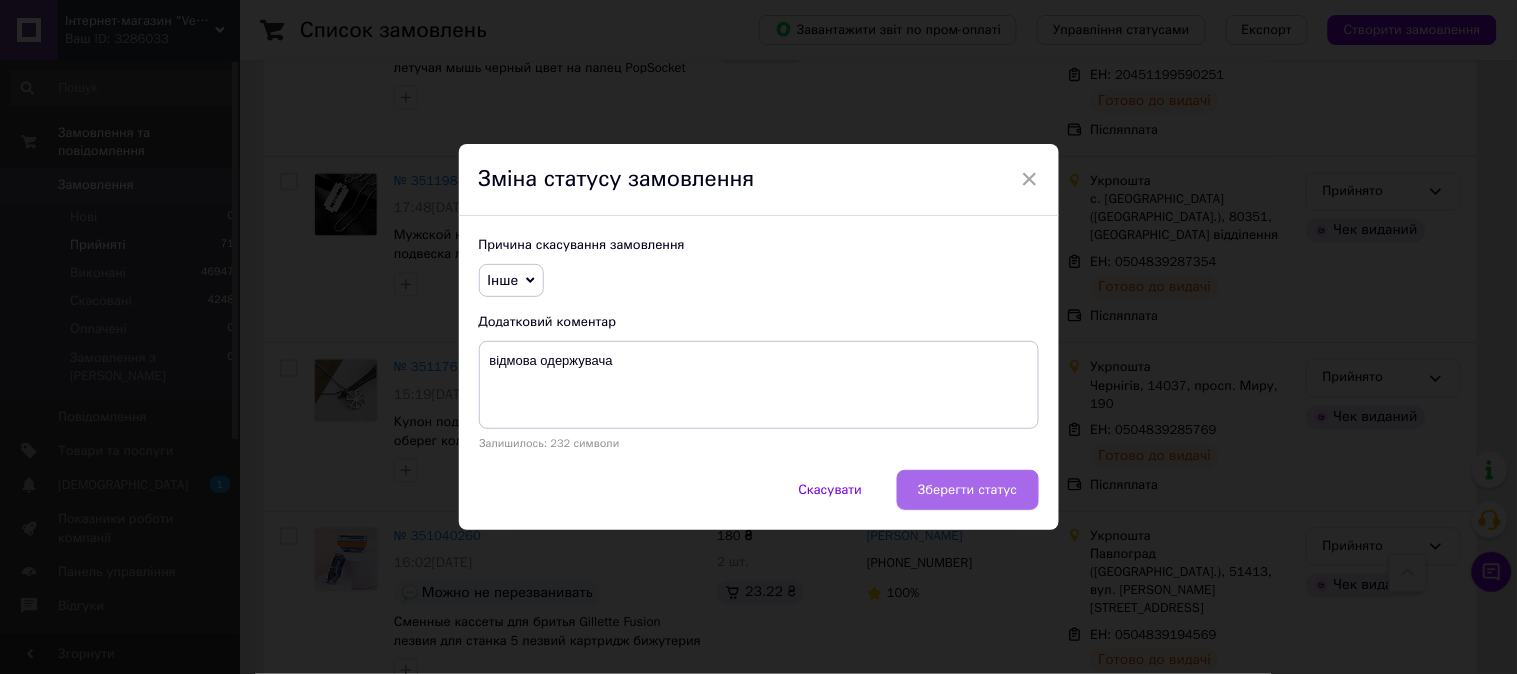 click on "Зберегти статус" at bounding box center [967, 490] 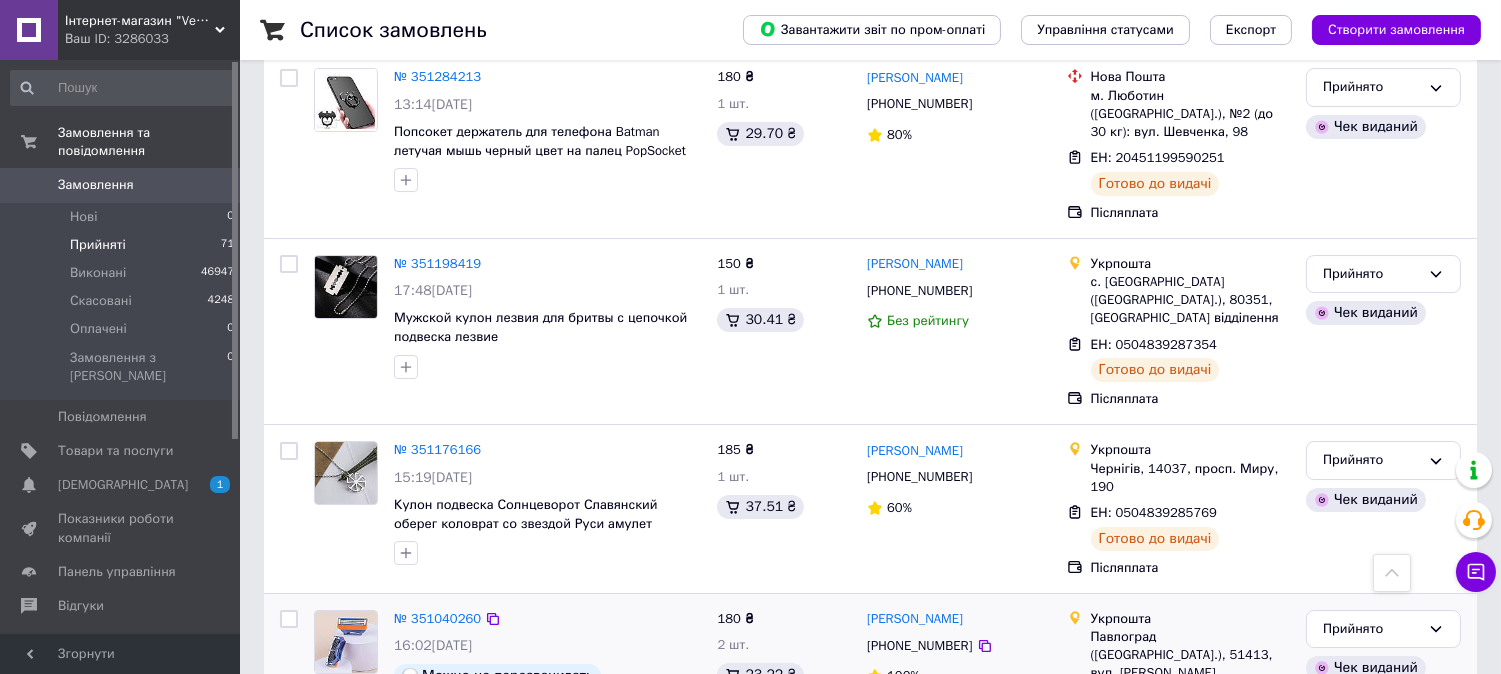 scroll, scrollTop: 12728, scrollLeft: 0, axis: vertical 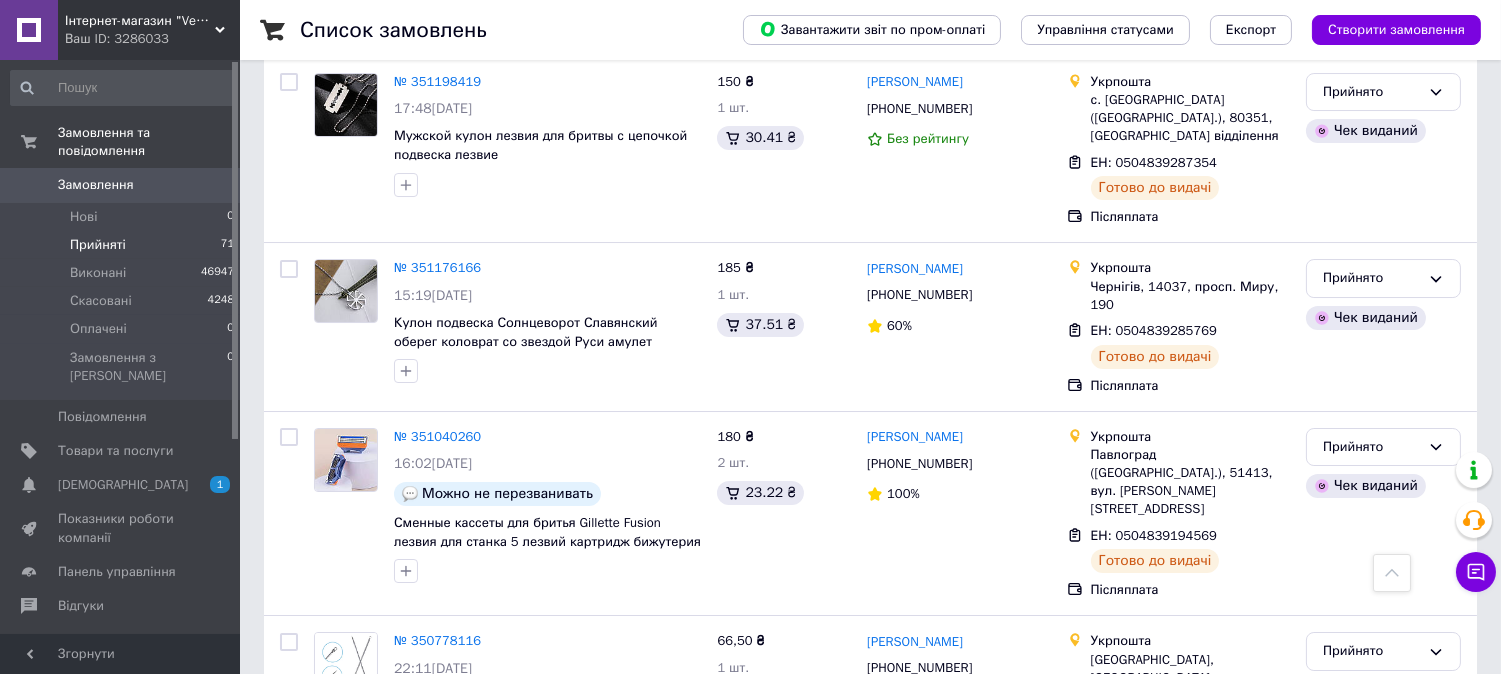 drag, startPoint x: 70, startPoint y: 415, endPoint x: 228, endPoint y: 2, distance: 442.19113 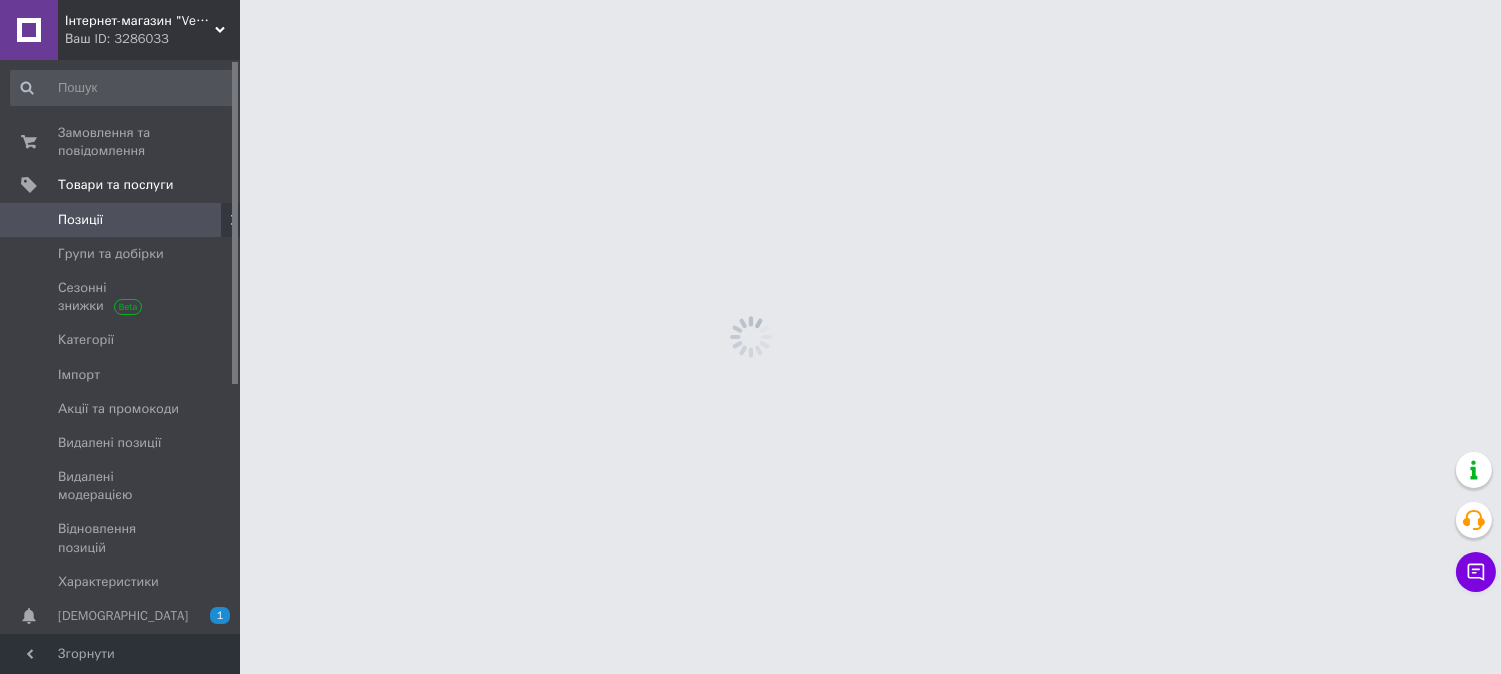scroll, scrollTop: 0, scrollLeft: 0, axis: both 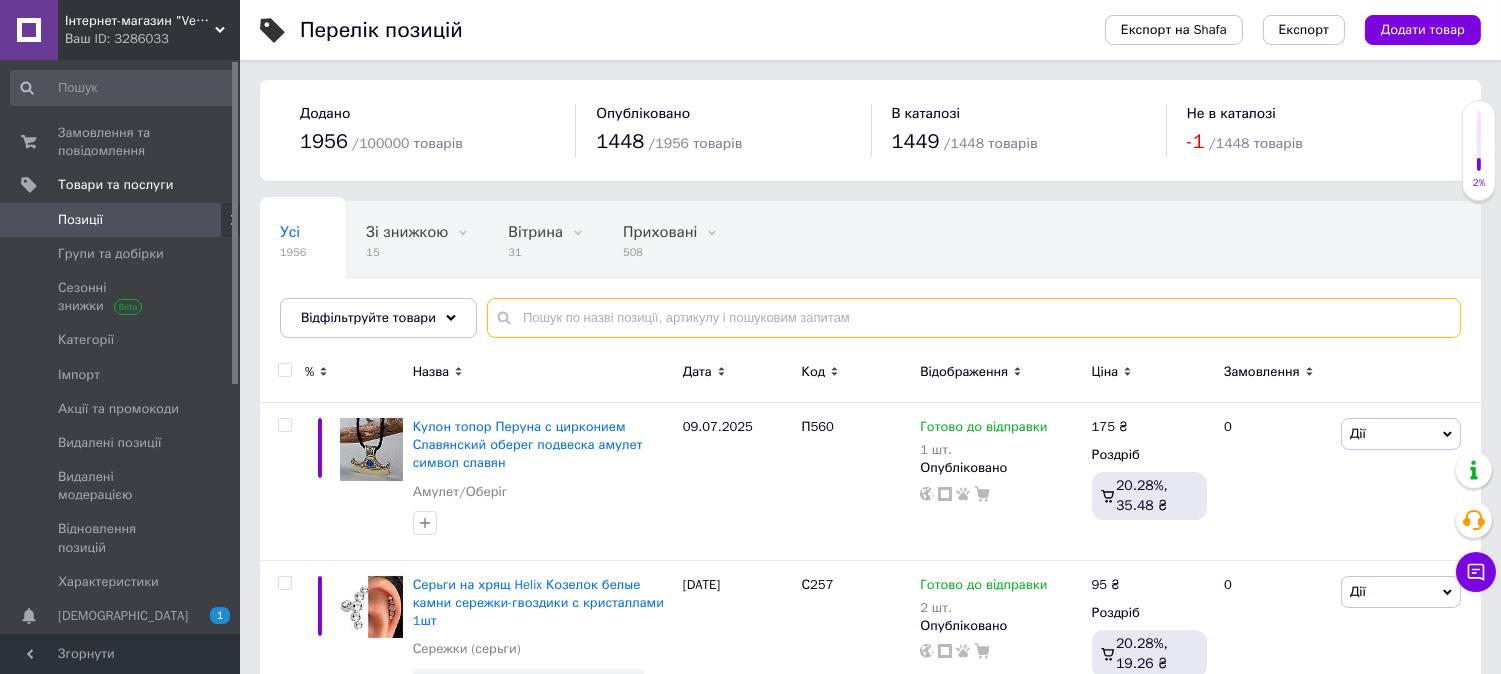 click at bounding box center [974, 318] 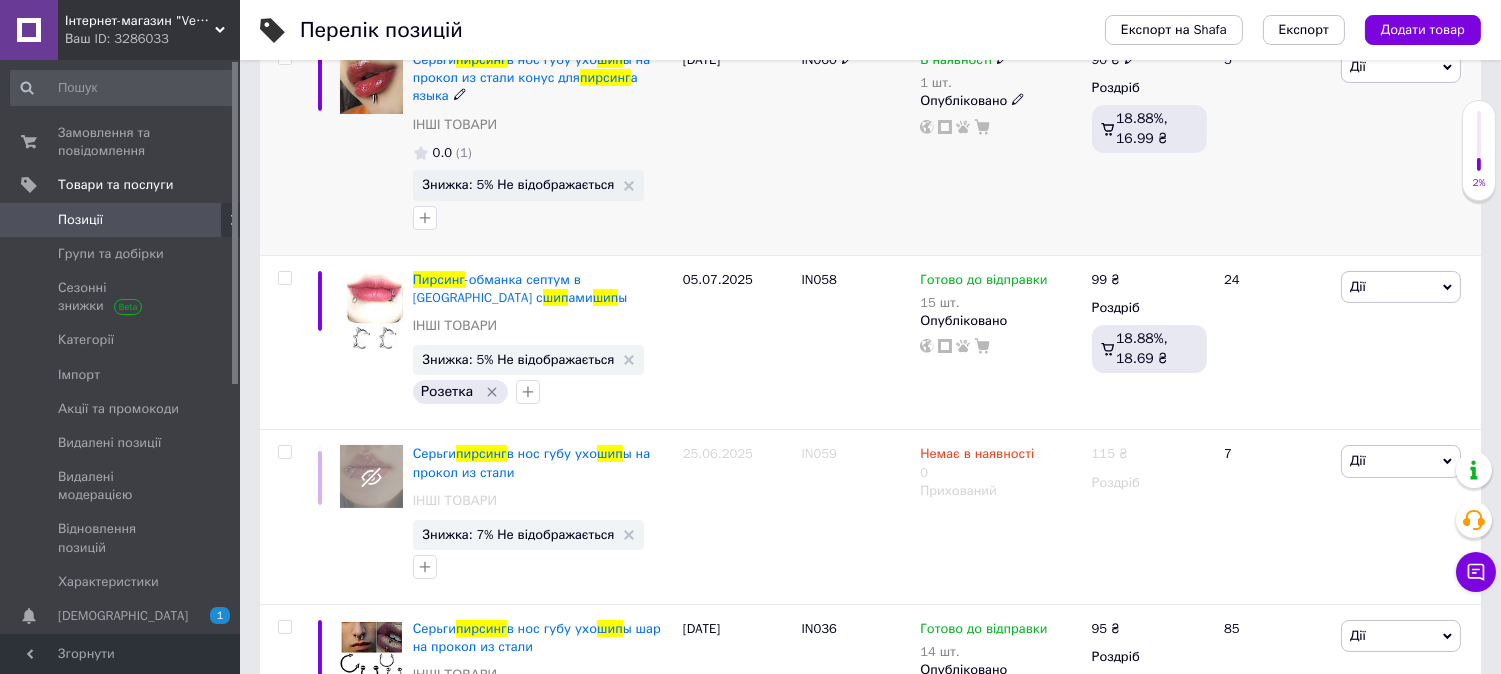 scroll, scrollTop: 444, scrollLeft: 0, axis: vertical 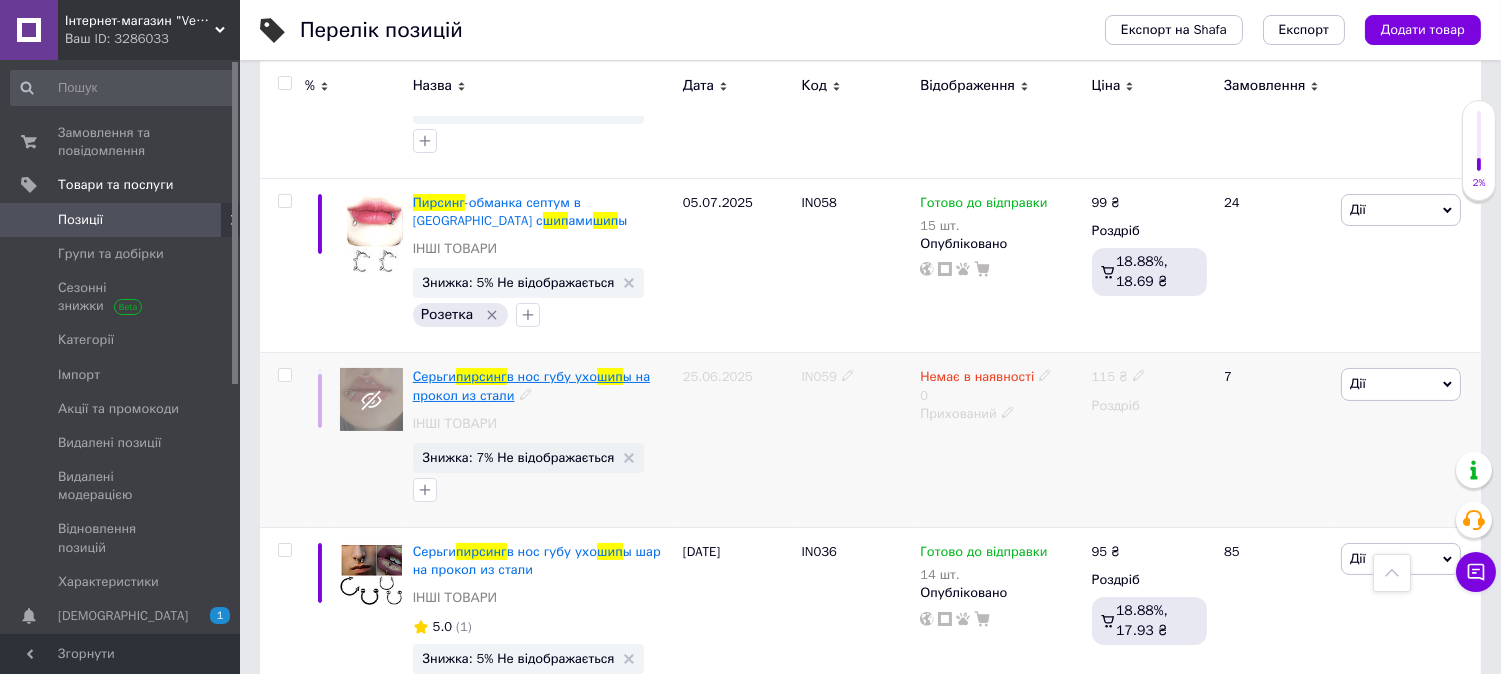 type on "пирсинг шип" 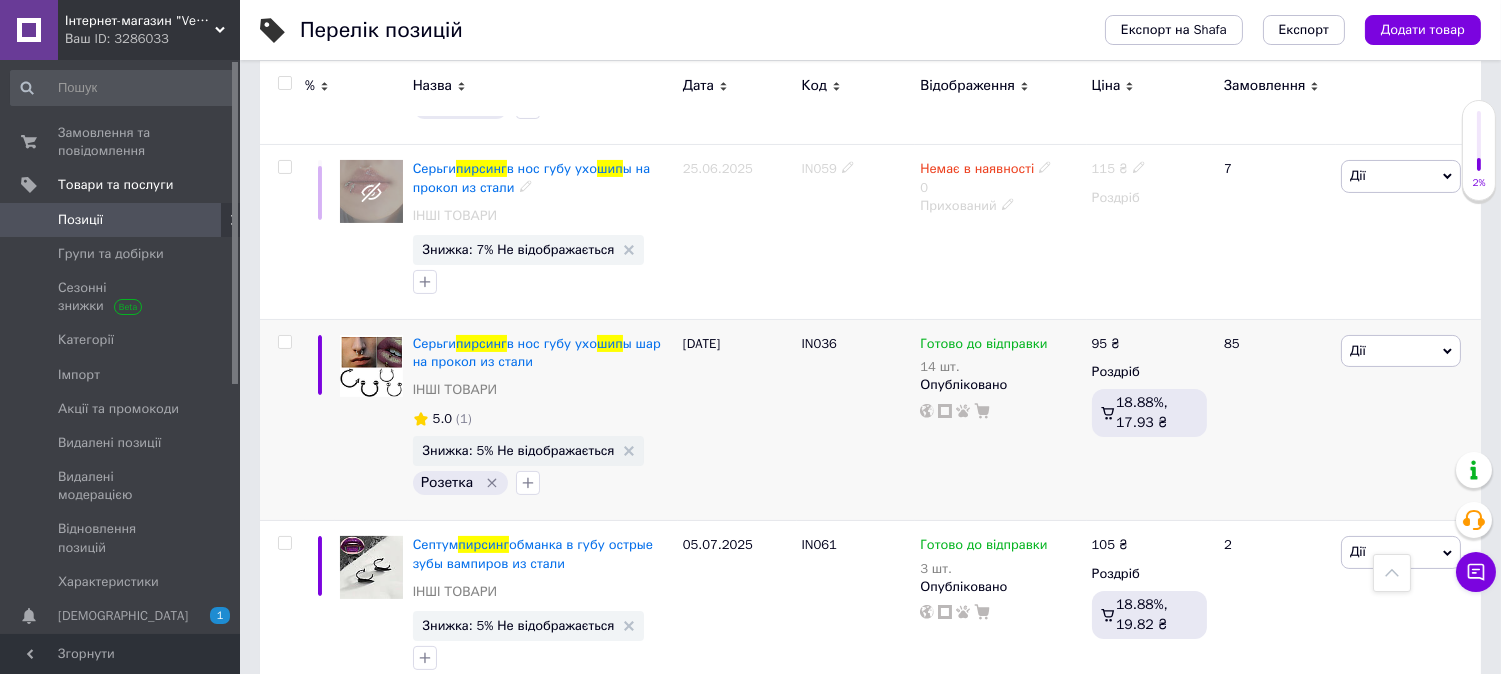 scroll, scrollTop: 666, scrollLeft: 0, axis: vertical 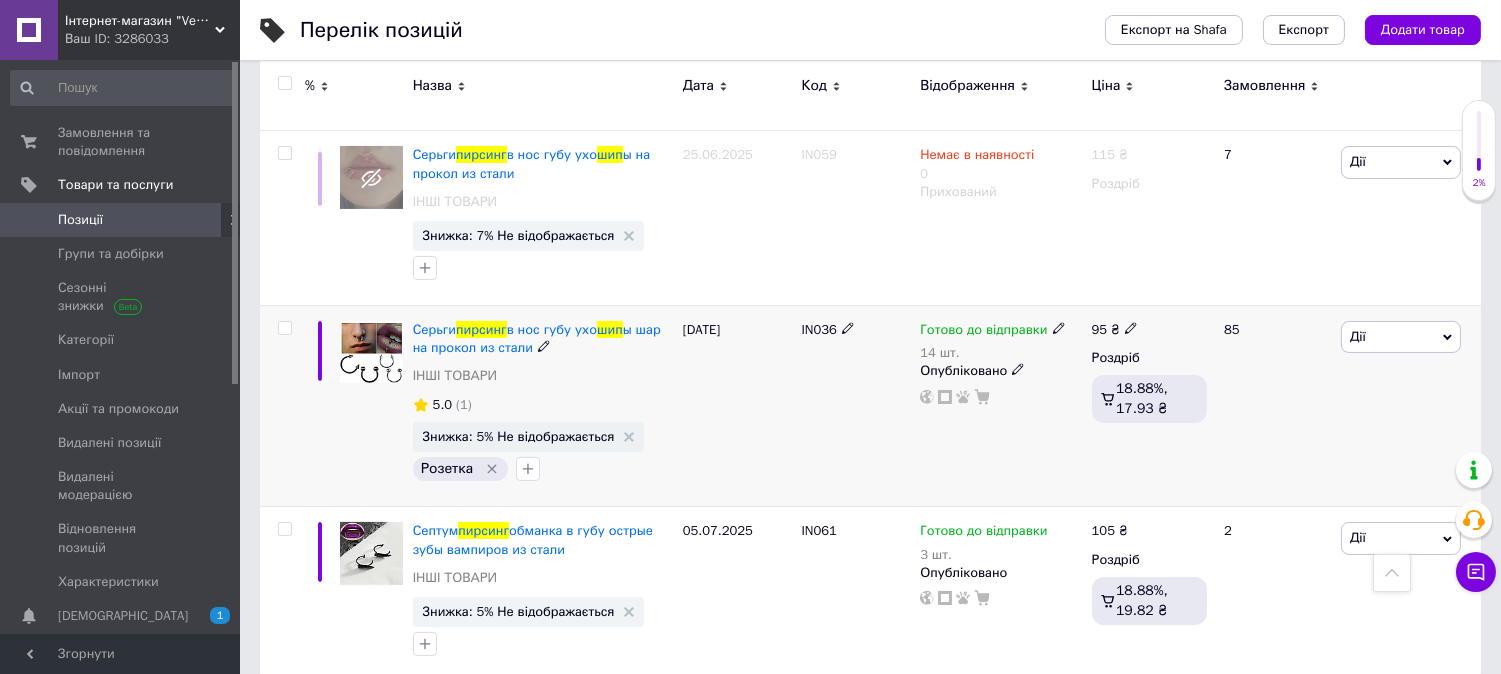 click 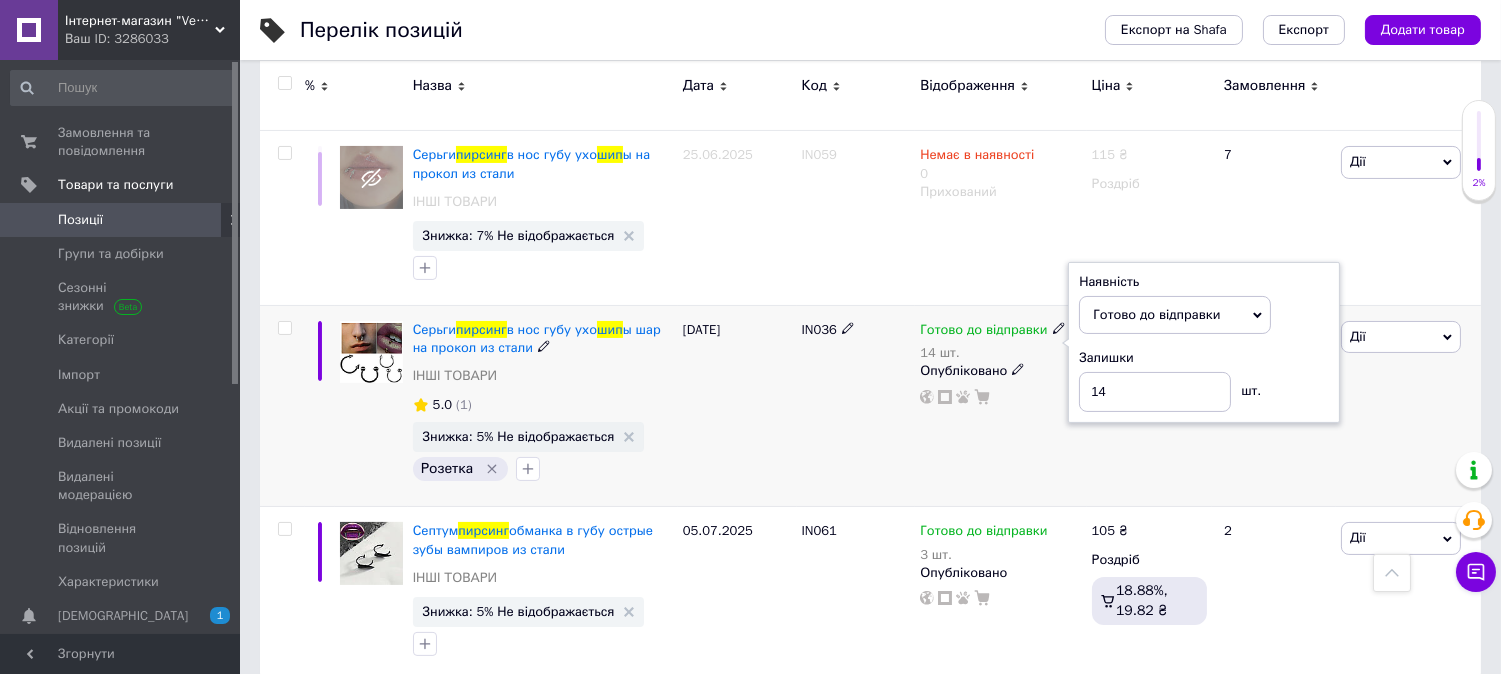 drag, startPoint x: 1293, startPoint y: 318, endPoint x: 1144, endPoint y: 361, distance: 155.08063 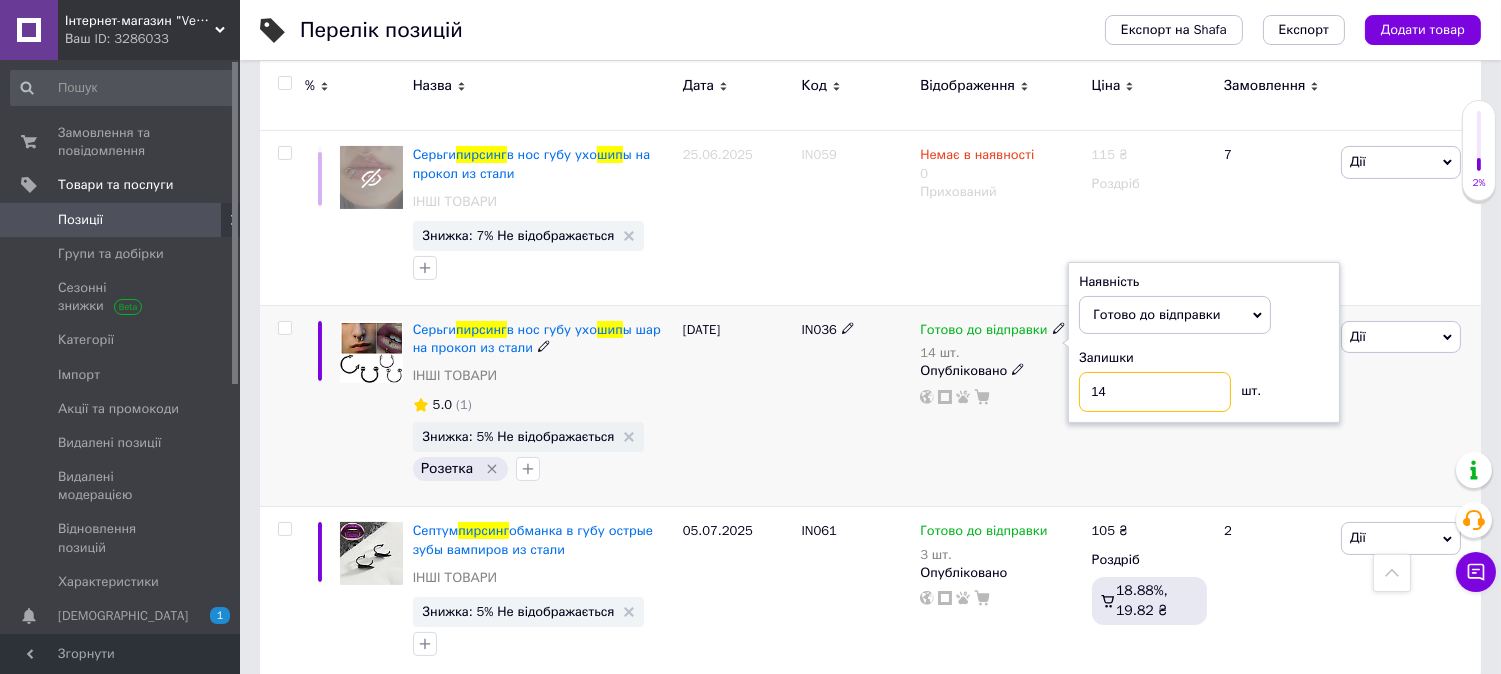 click on "14" at bounding box center [1155, 392] 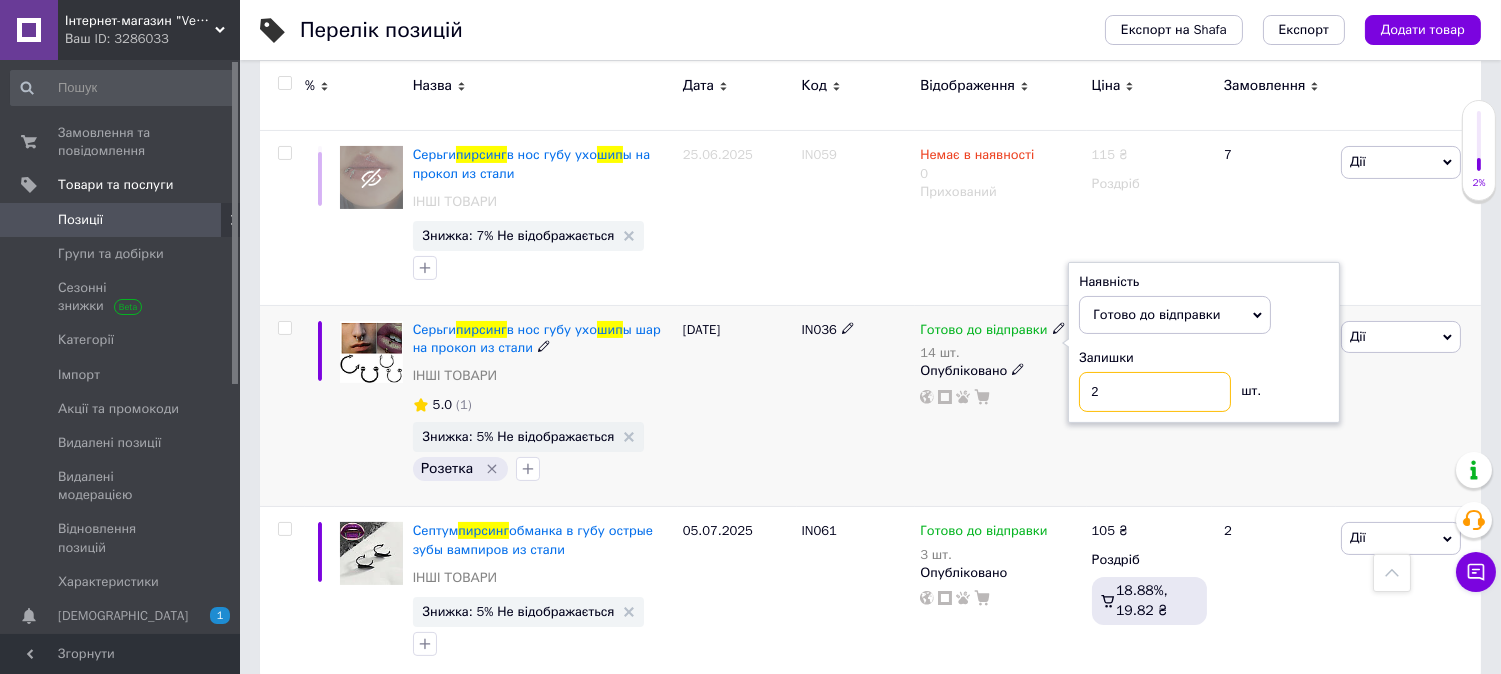 type on "22" 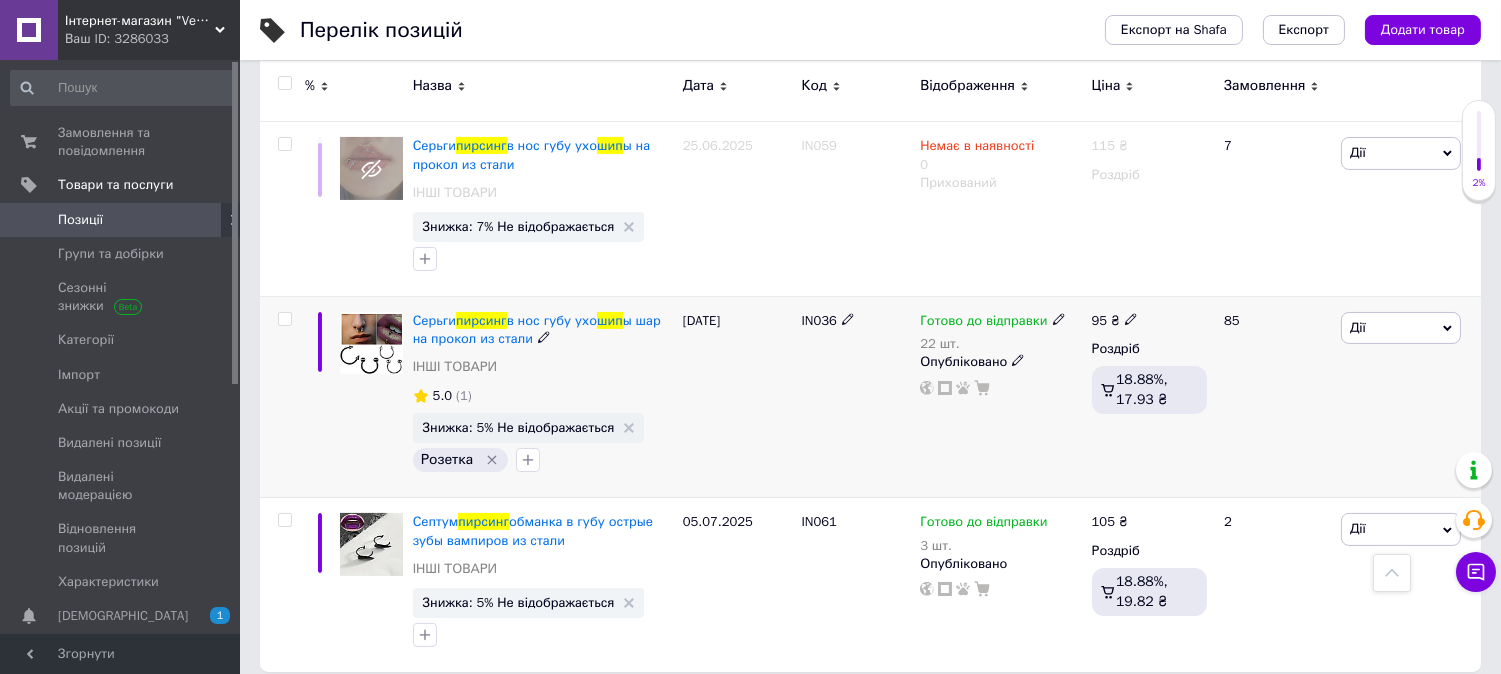 scroll, scrollTop: 120, scrollLeft: 0, axis: vertical 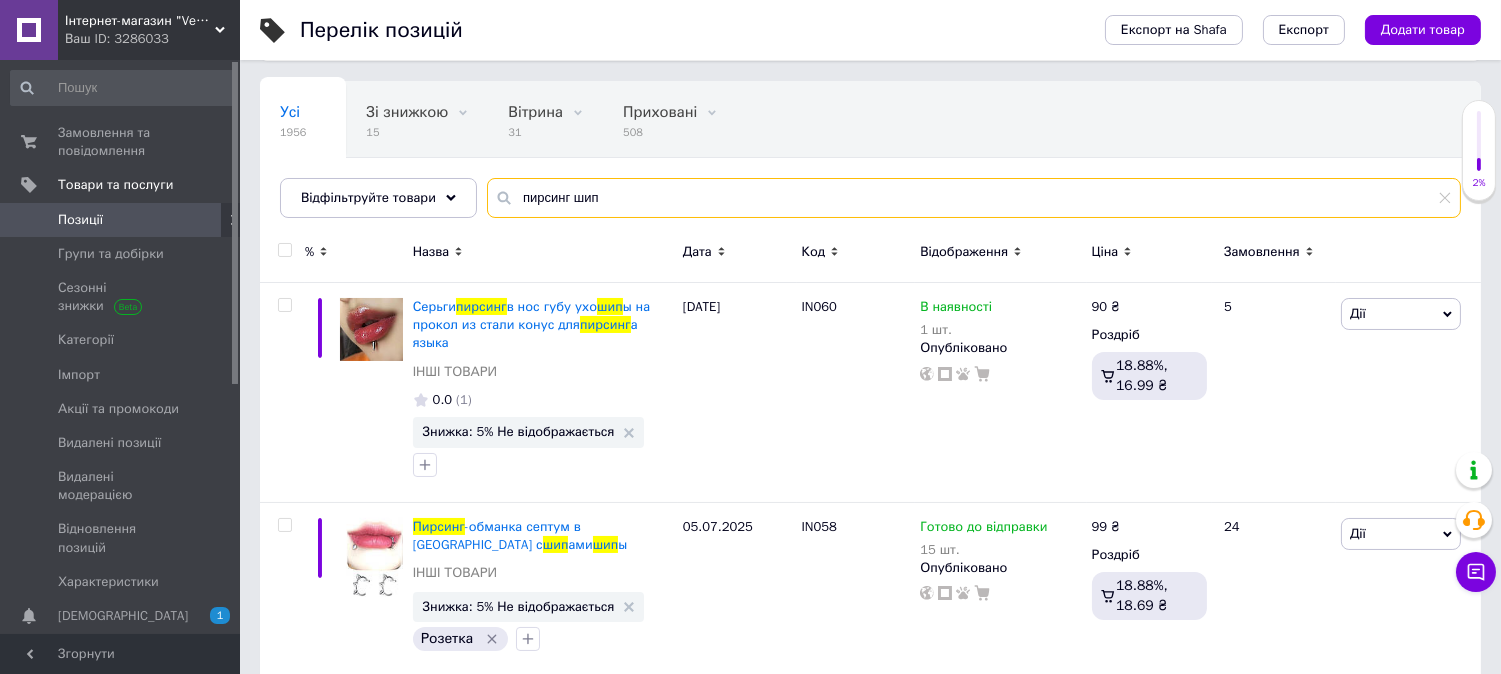 click on "пирсинг шип" at bounding box center (974, 198) 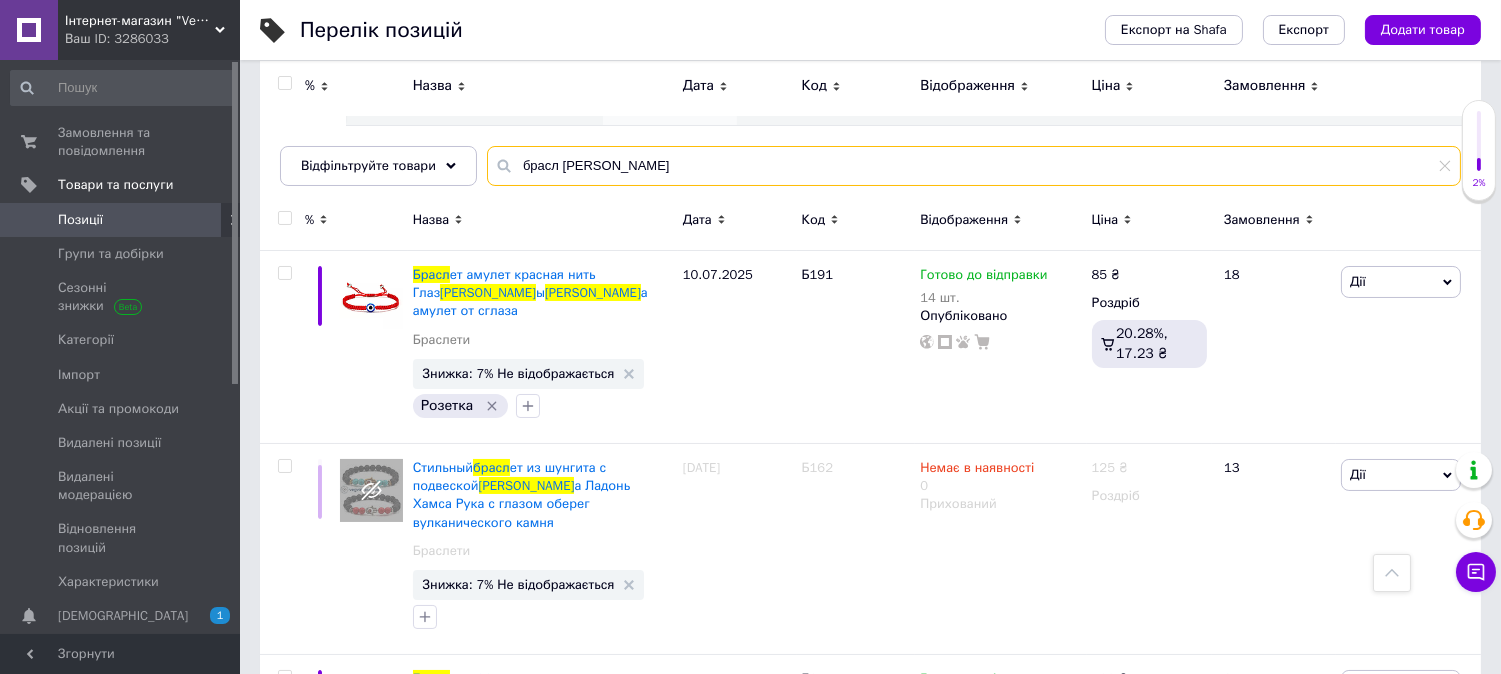scroll, scrollTop: 0, scrollLeft: 0, axis: both 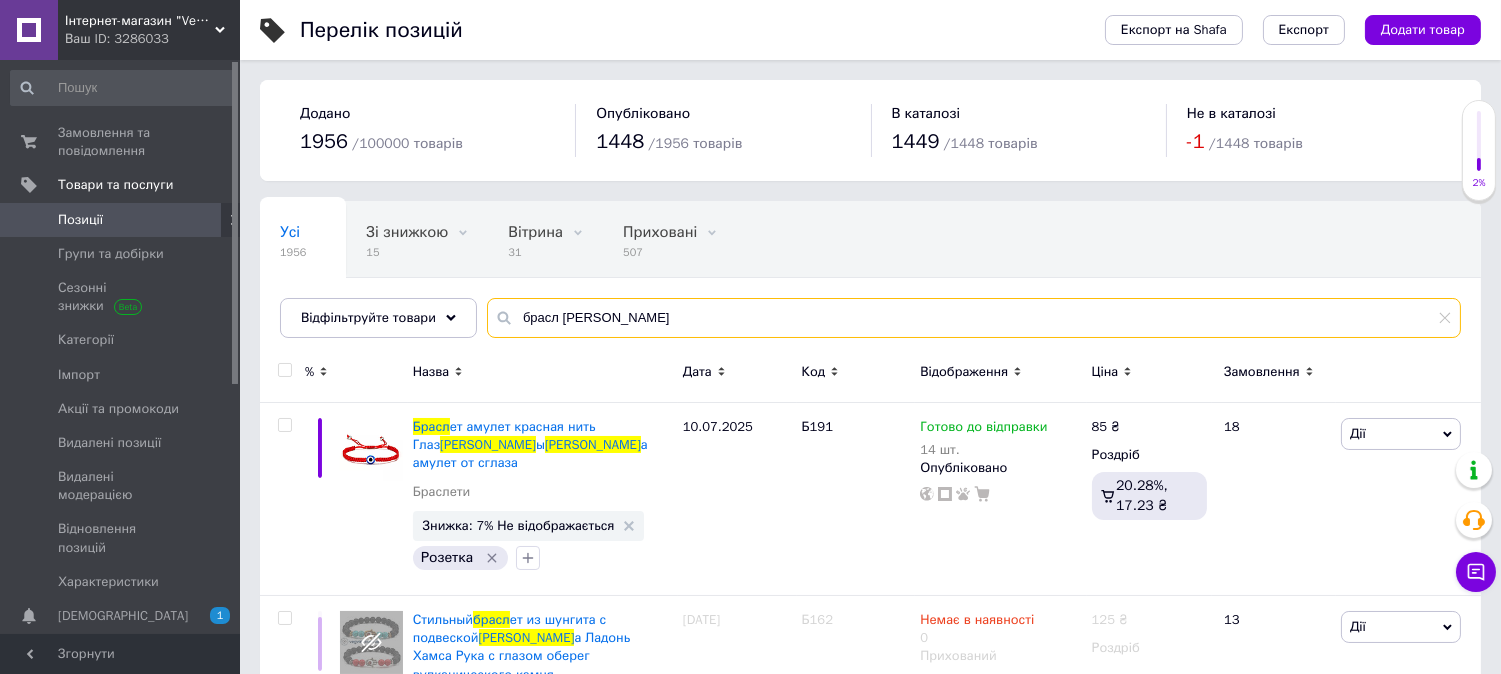 click on "брасл [PERSON_NAME]" at bounding box center (974, 318) 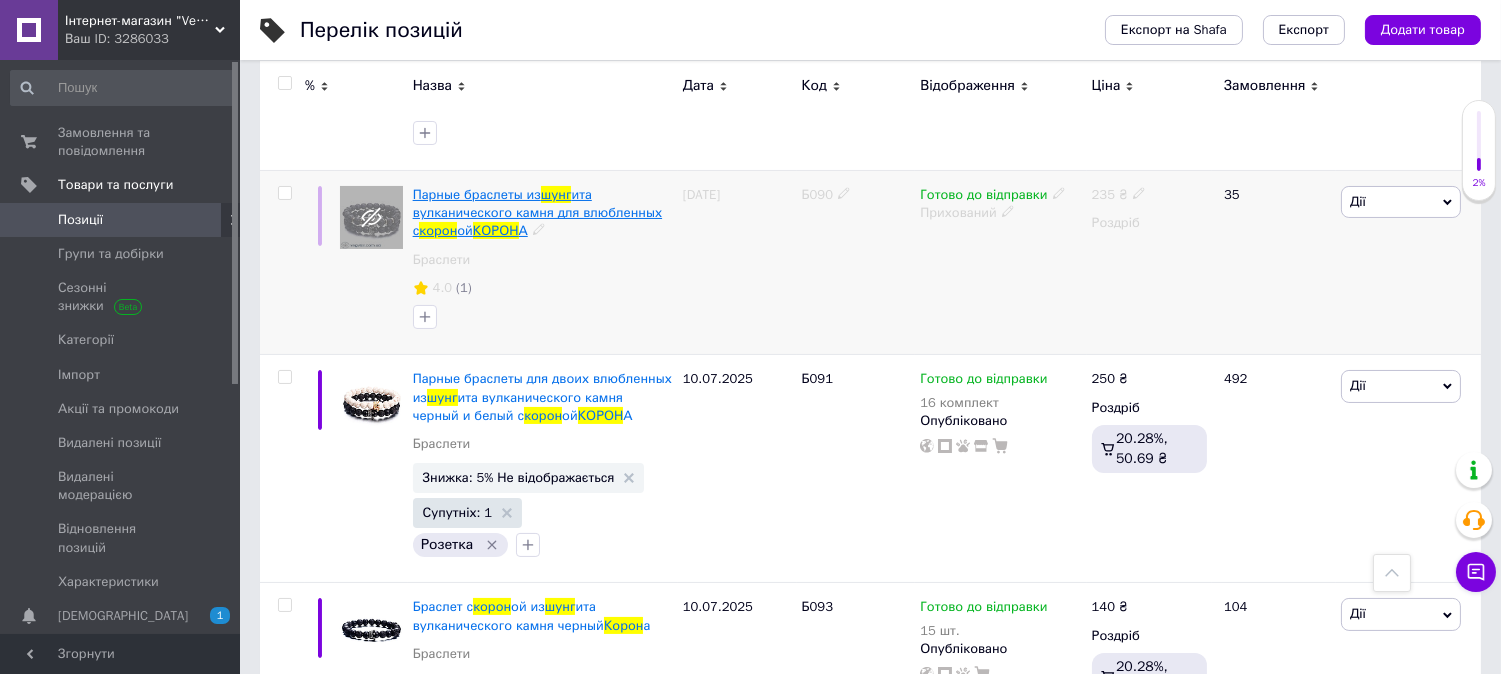 scroll, scrollTop: 333, scrollLeft: 0, axis: vertical 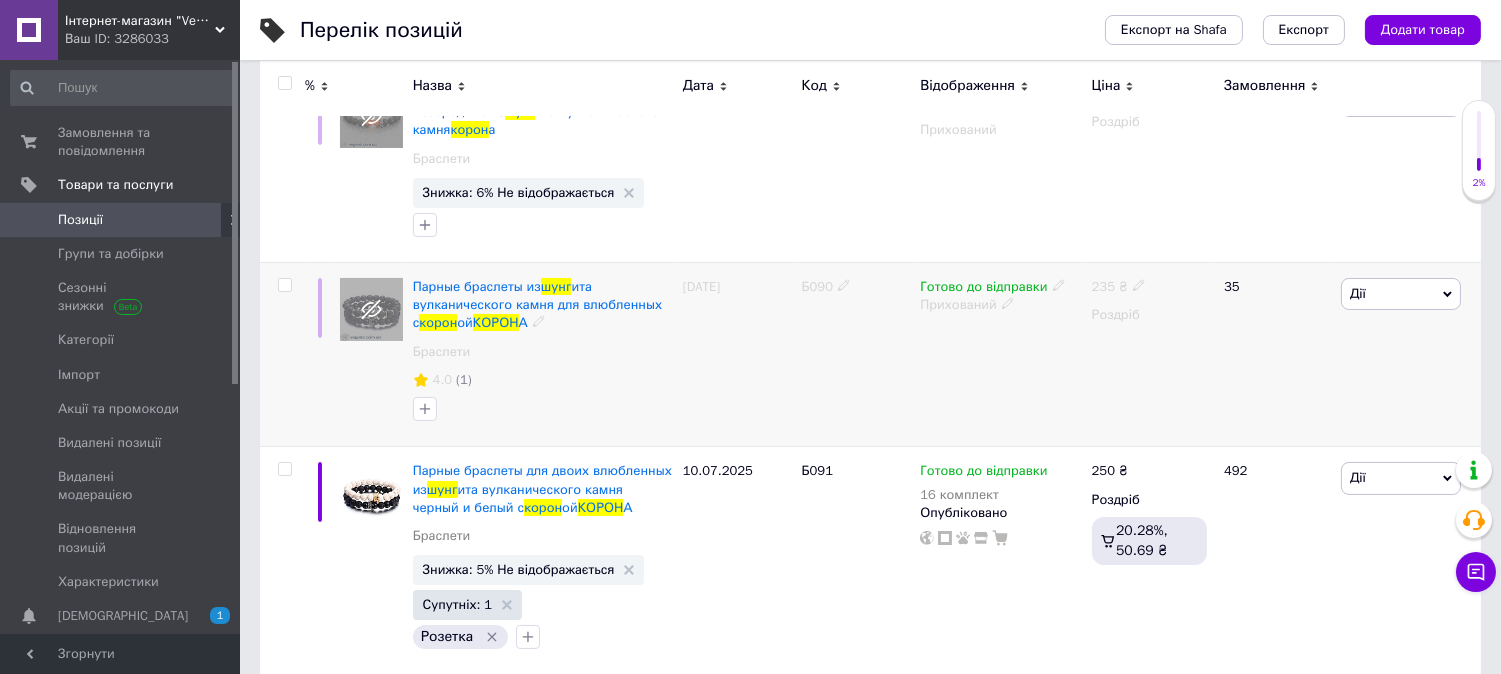 type on "[PERSON_NAME]" 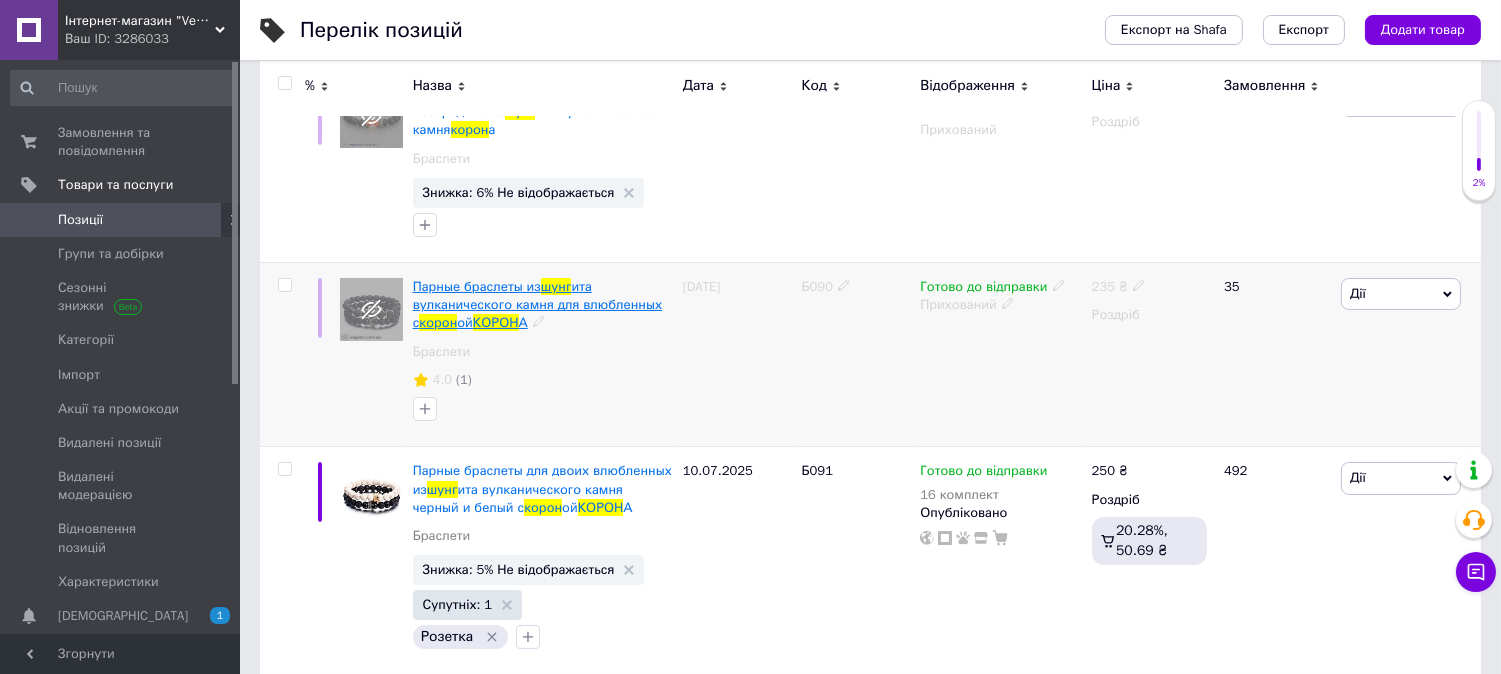 drag, startPoint x: 568, startPoint y: 271, endPoint x: 486, endPoint y: 297, distance: 86.023254 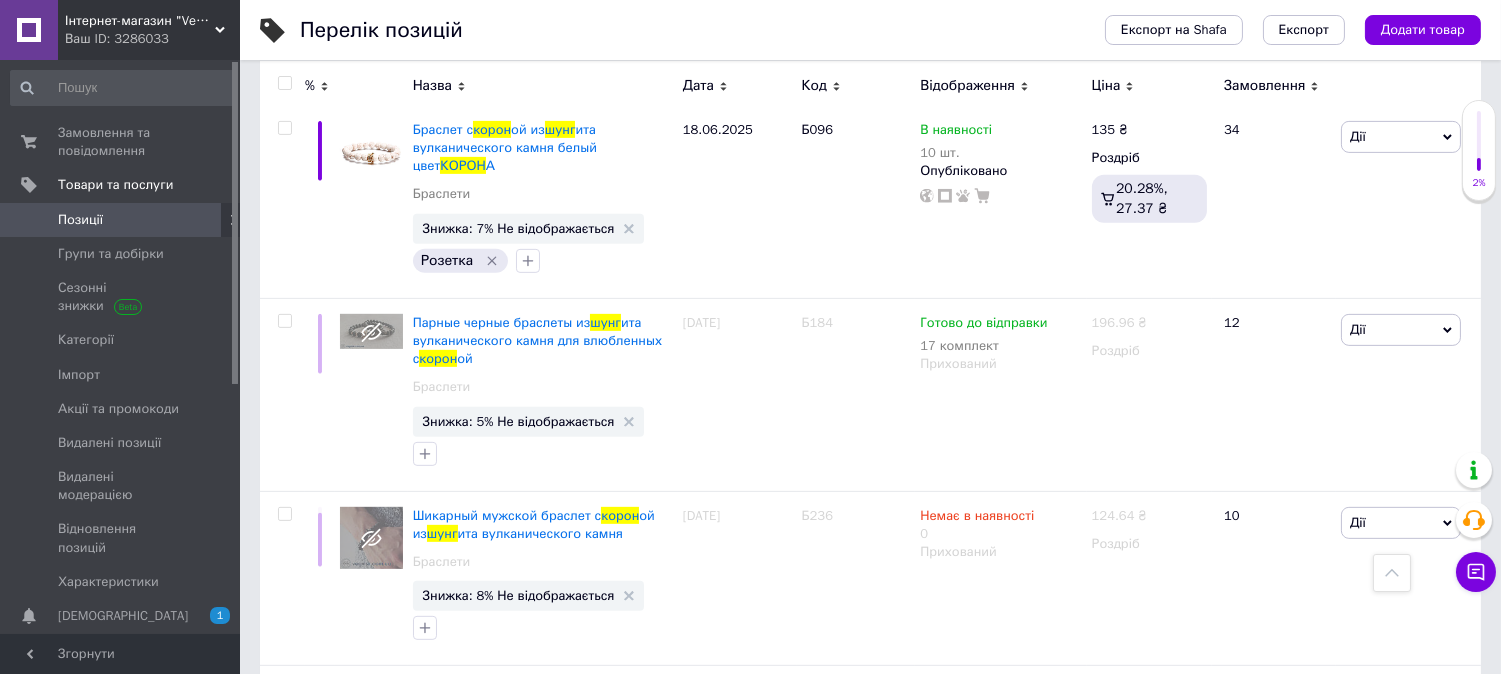 scroll, scrollTop: 1555, scrollLeft: 0, axis: vertical 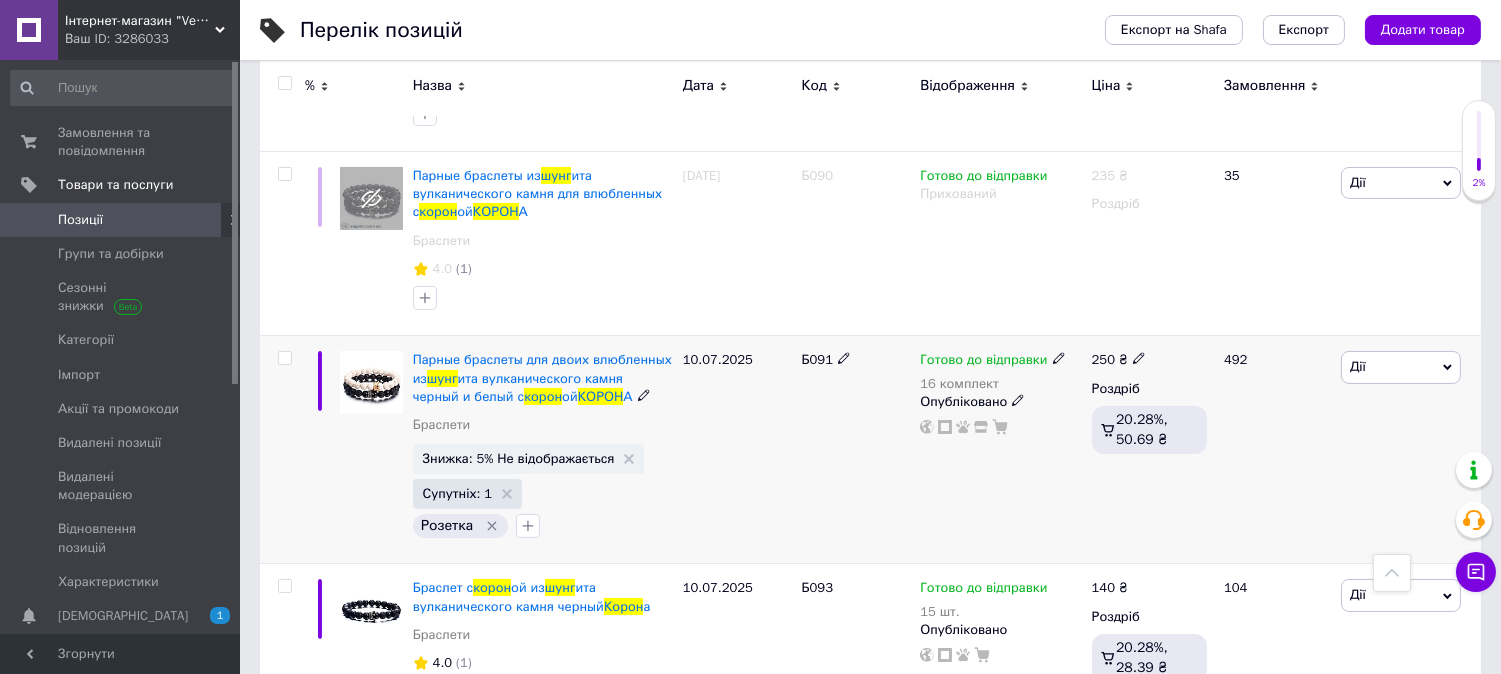 click 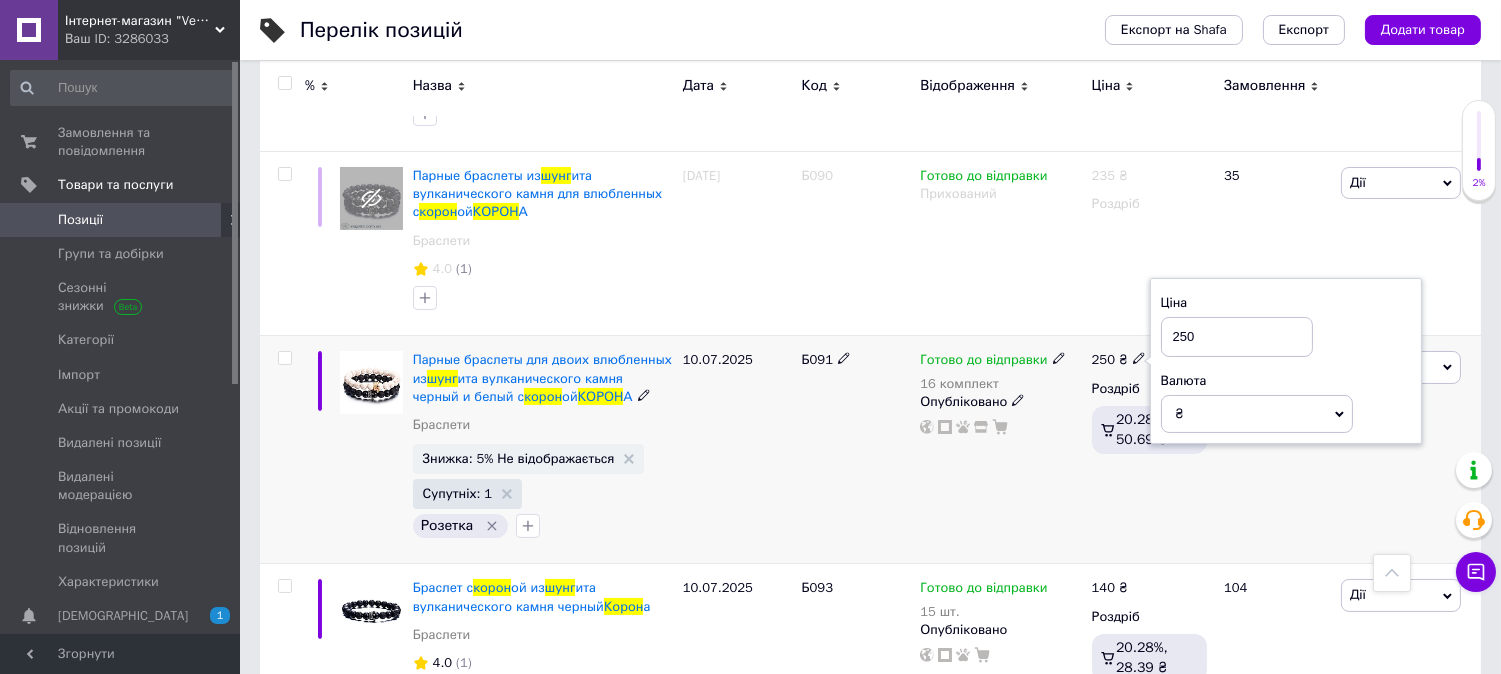 click on "250" at bounding box center [1237, 337] 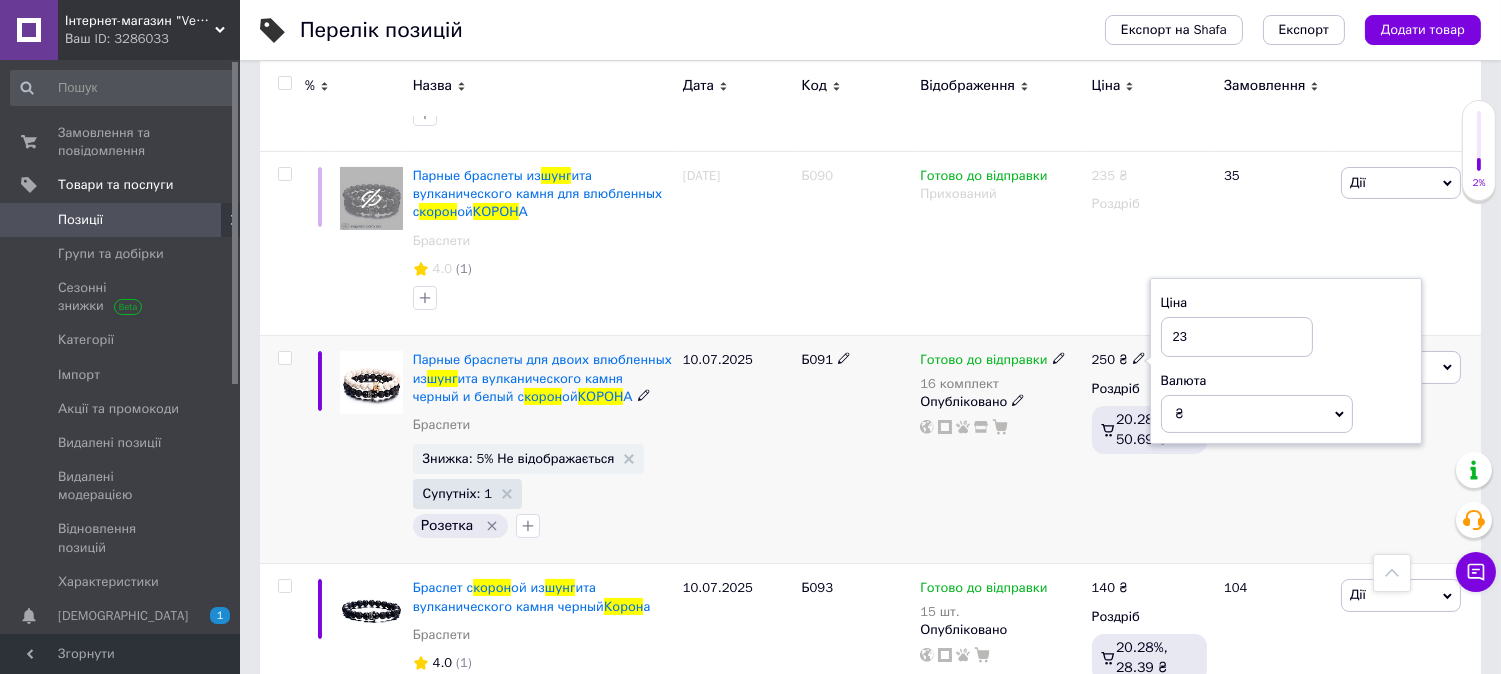 type on "235" 